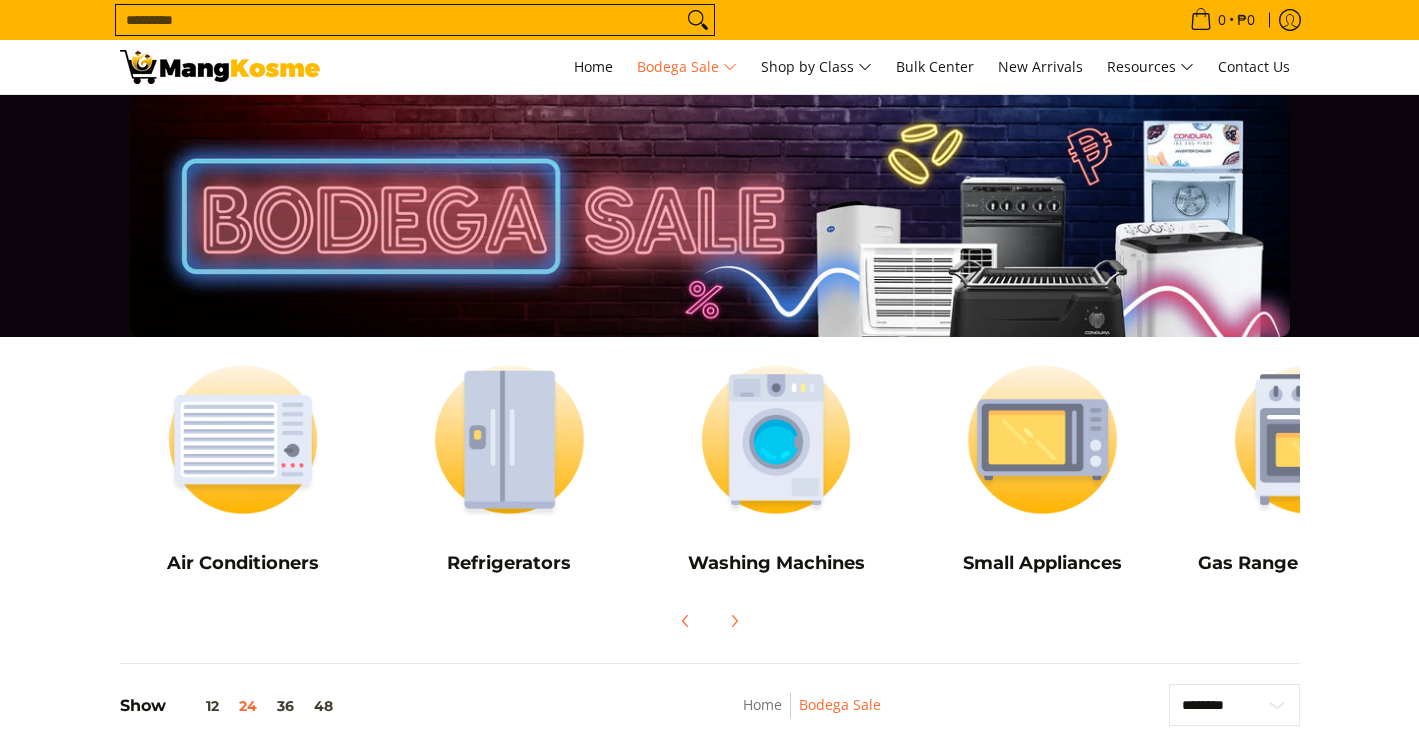 scroll, scrollTop: 0, scrollLeft: 0, axis: both 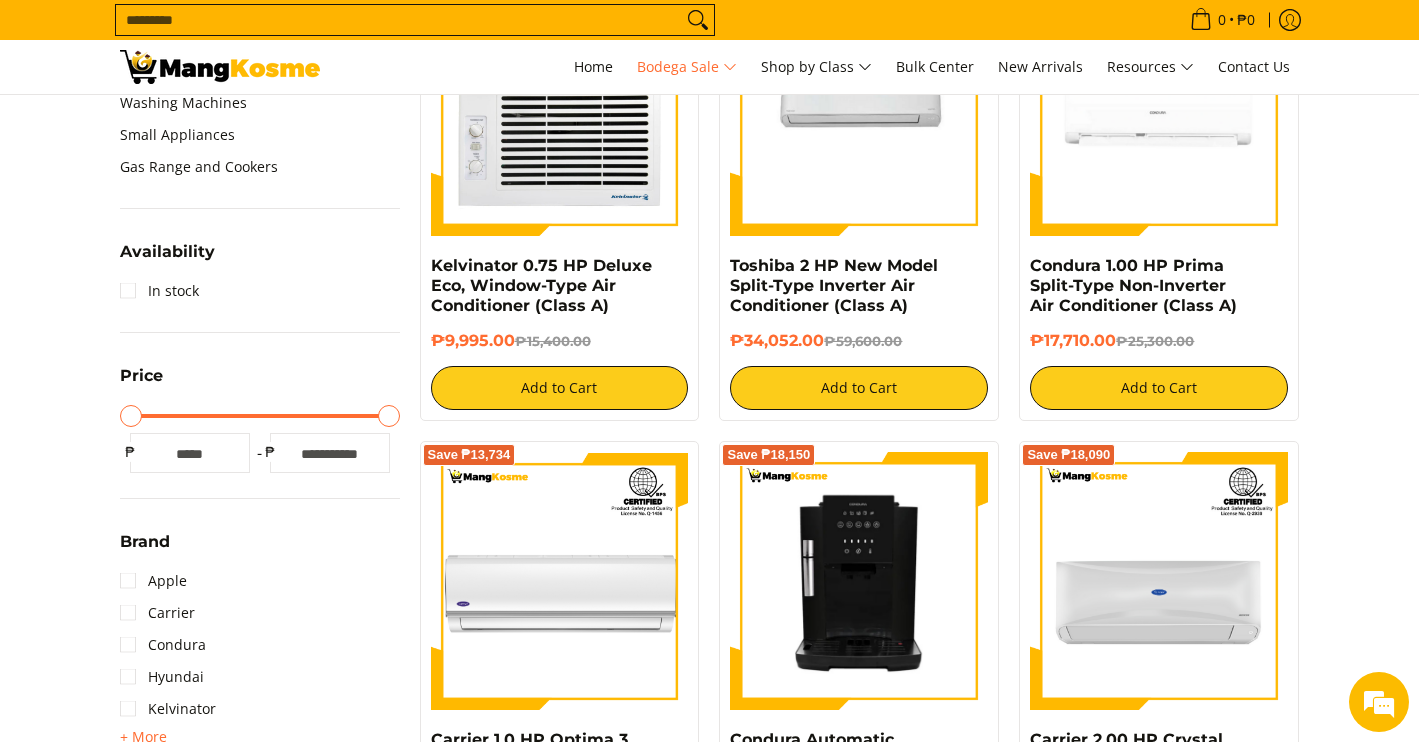 type on "******" 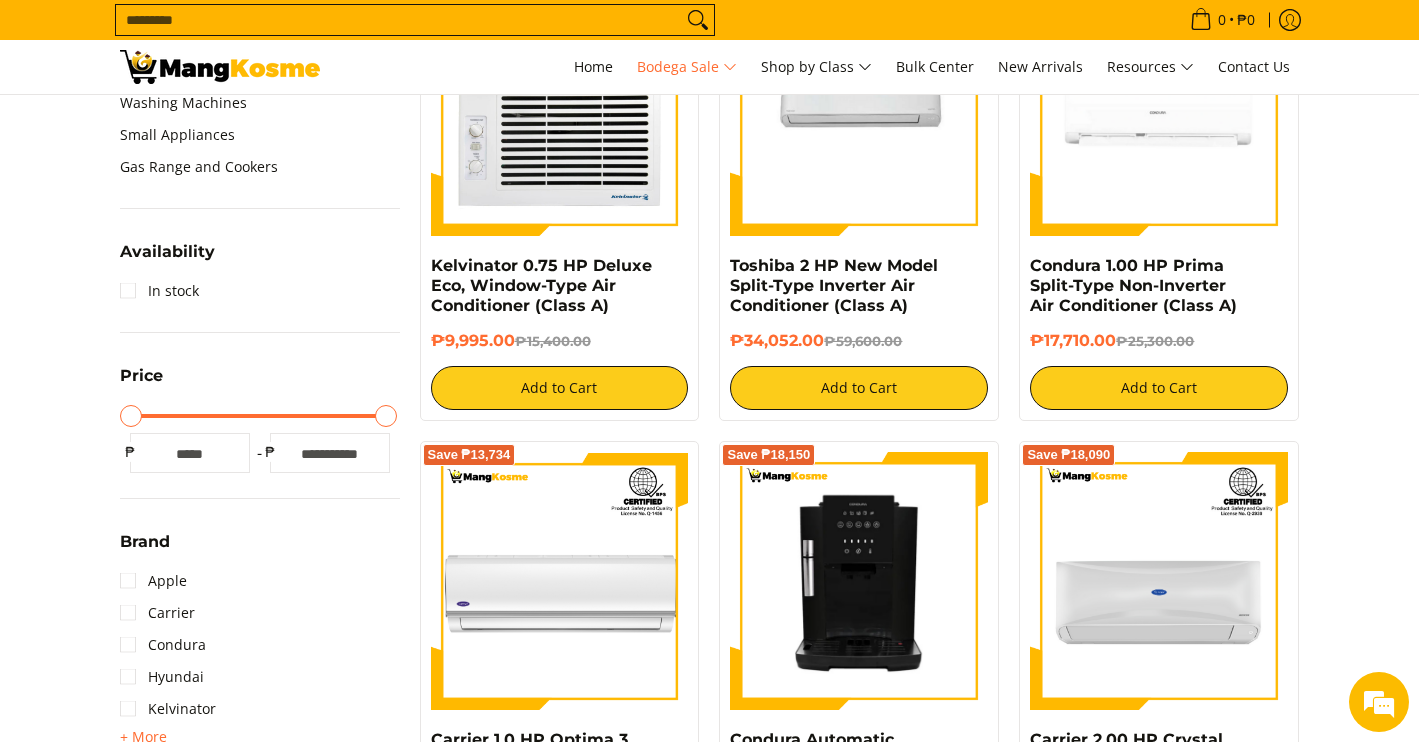 type on "******" 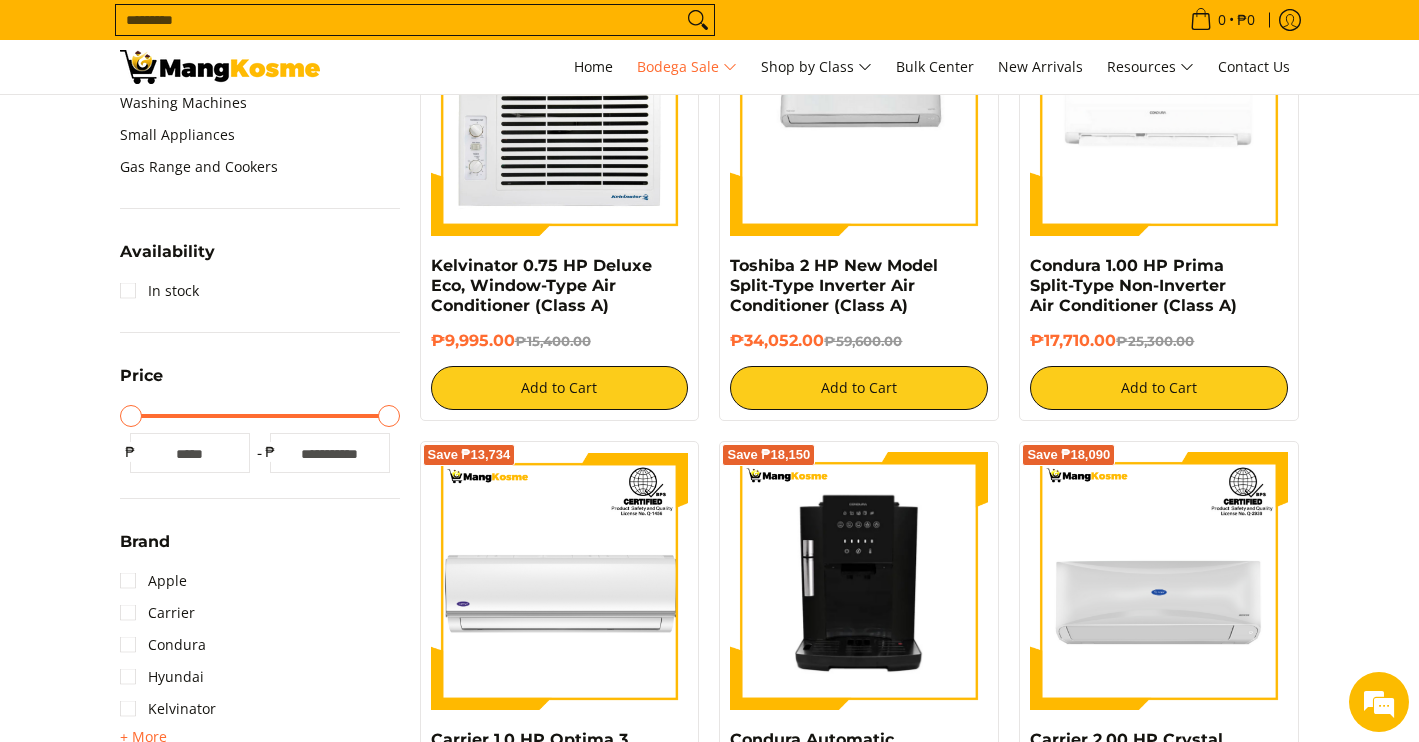 drag, startPoint x: 386, startPoint y: 422, endPoint x: 400, endPoint y: 422, distance: 14 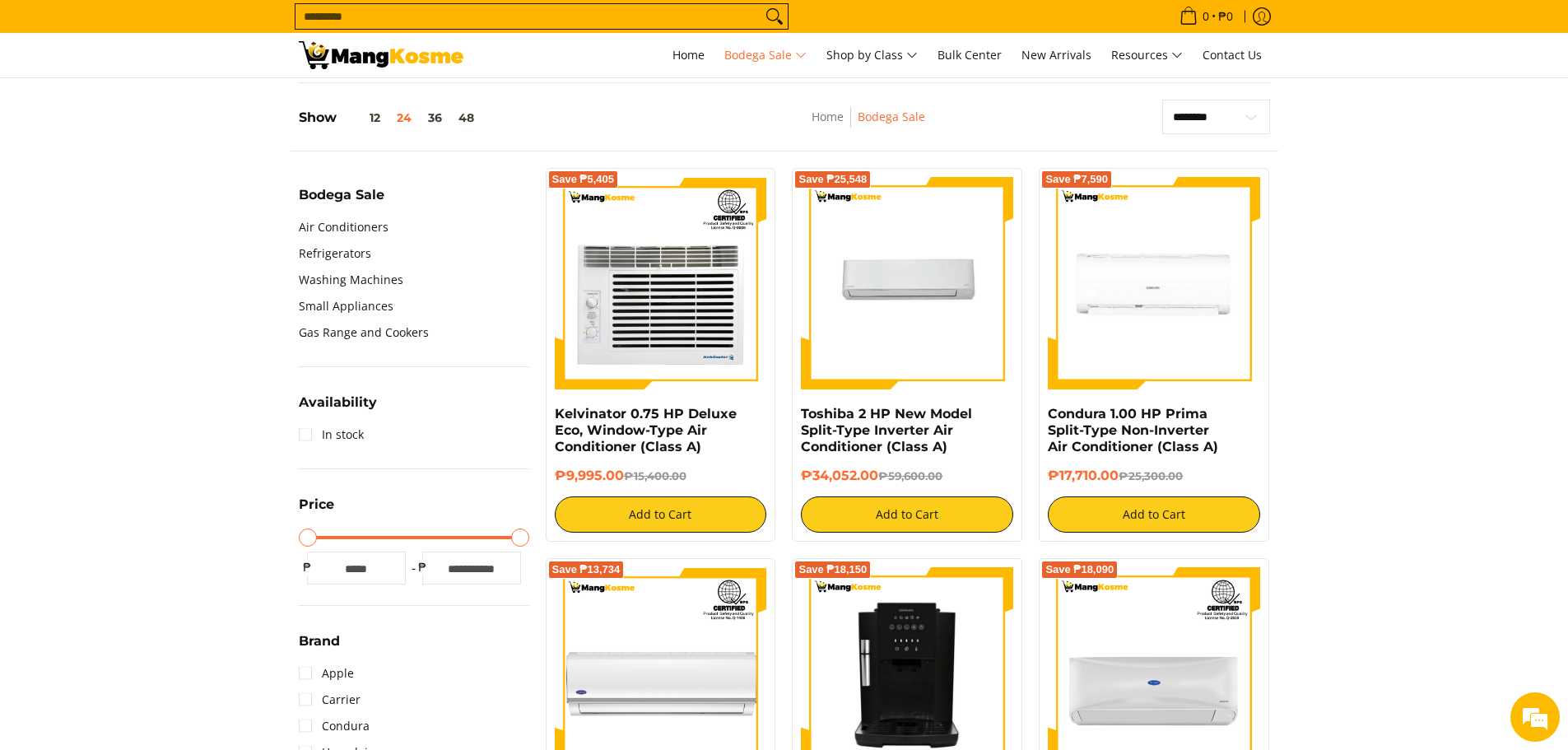 scroll, scrollTop: 412, scrollLeft: 0, axis: vertical 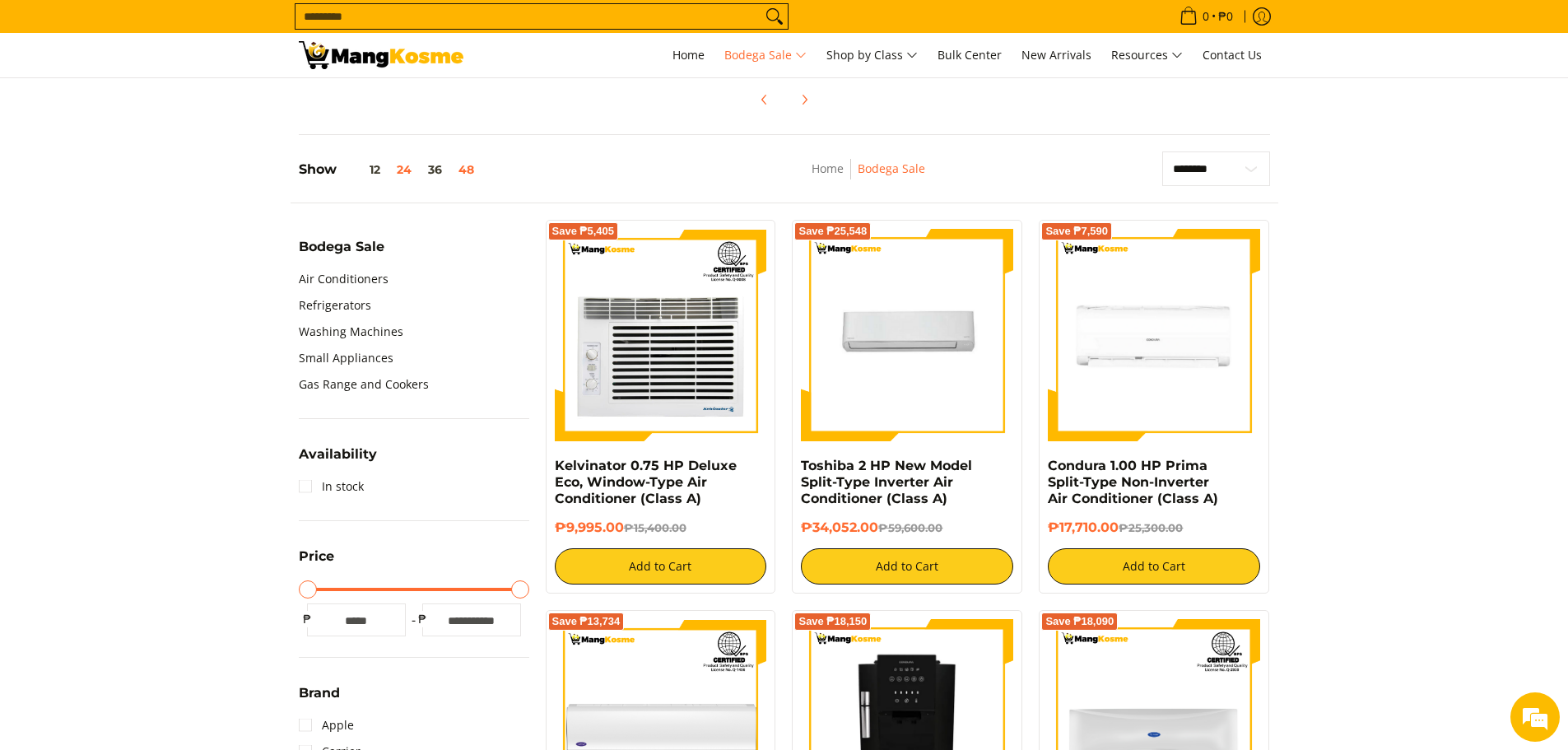 click on "48" at bounding box center [466, 170] 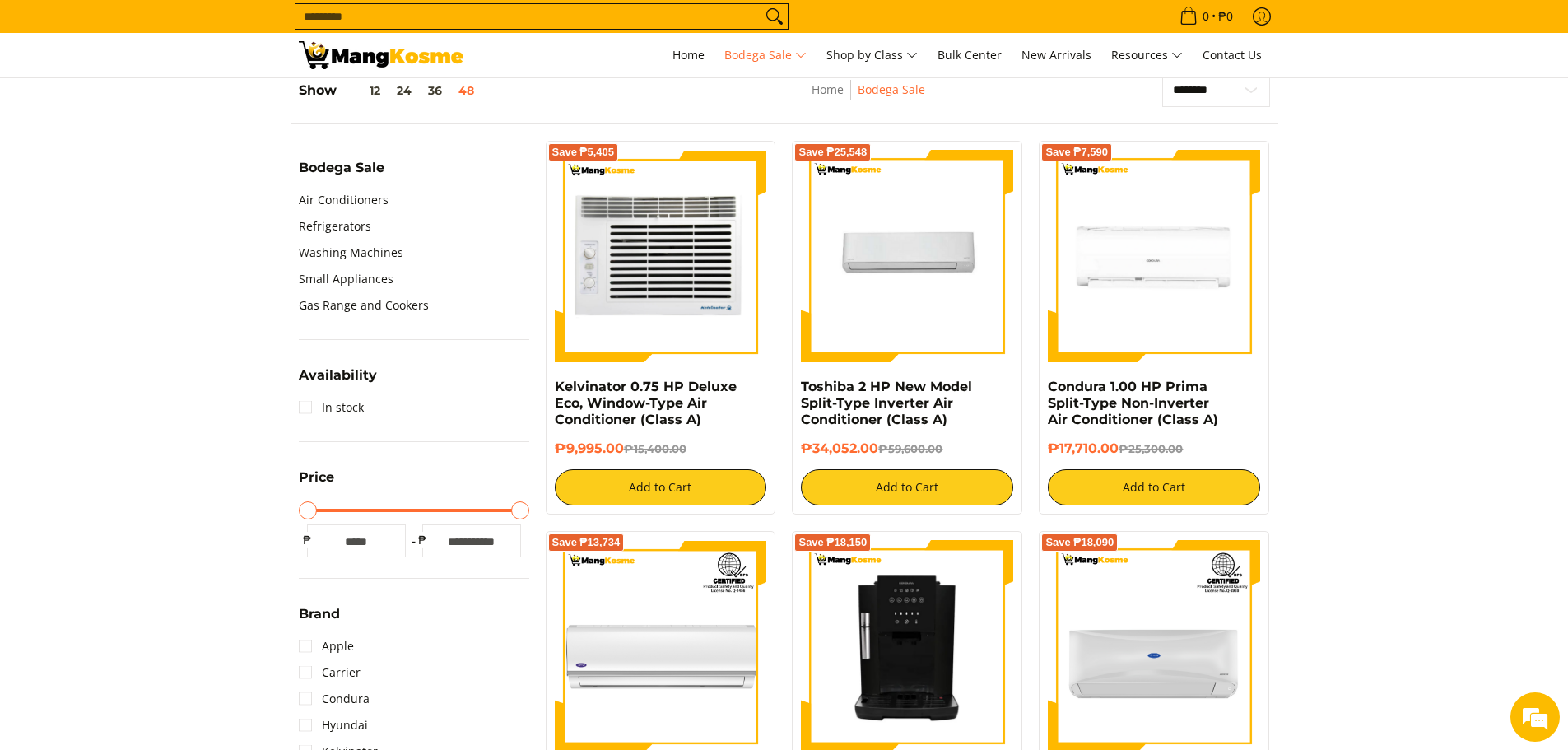 scroll, scrollTop: 485, scrollLeft: 0, axis: vertical 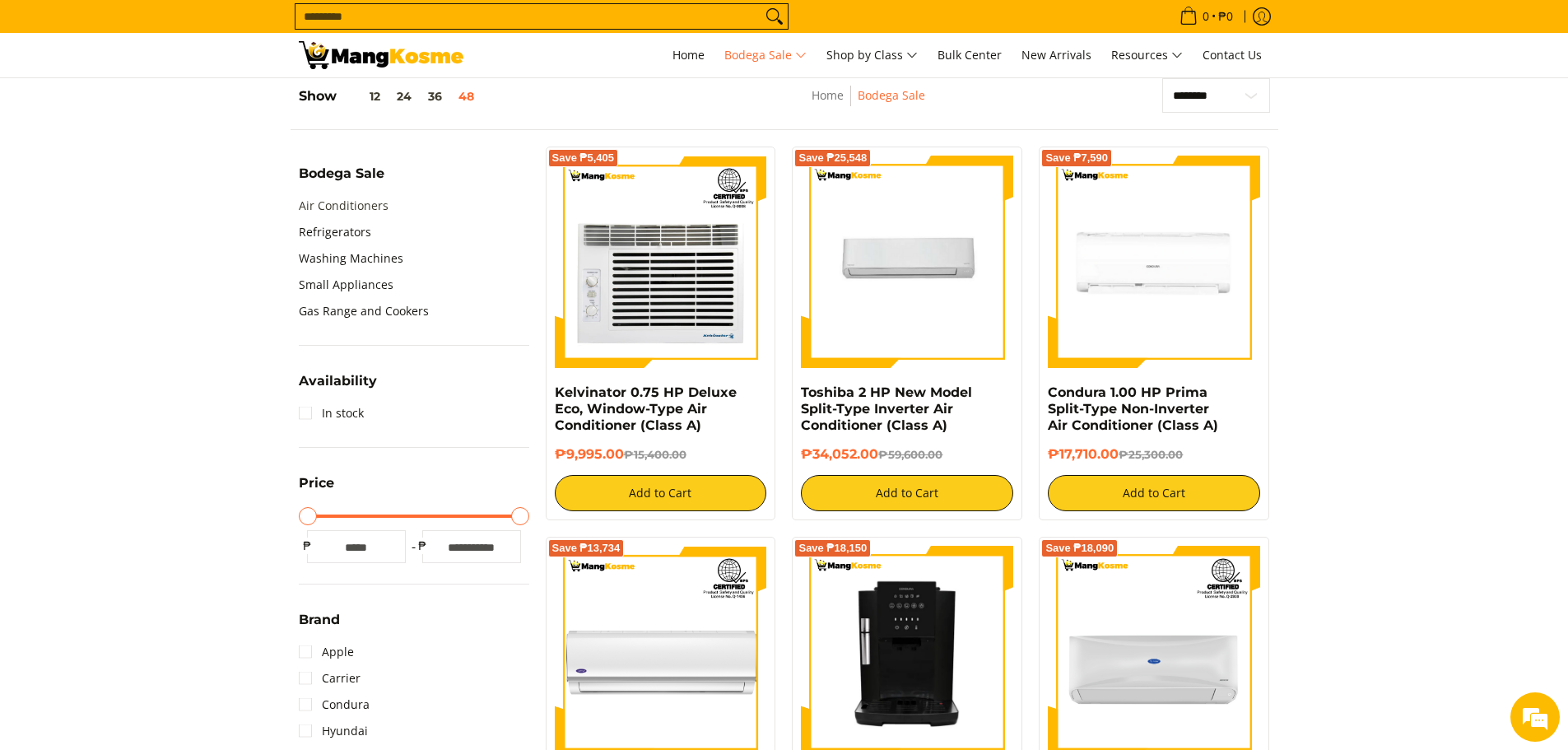 click on "Air Conditioners" at bounding box center (343, 206) 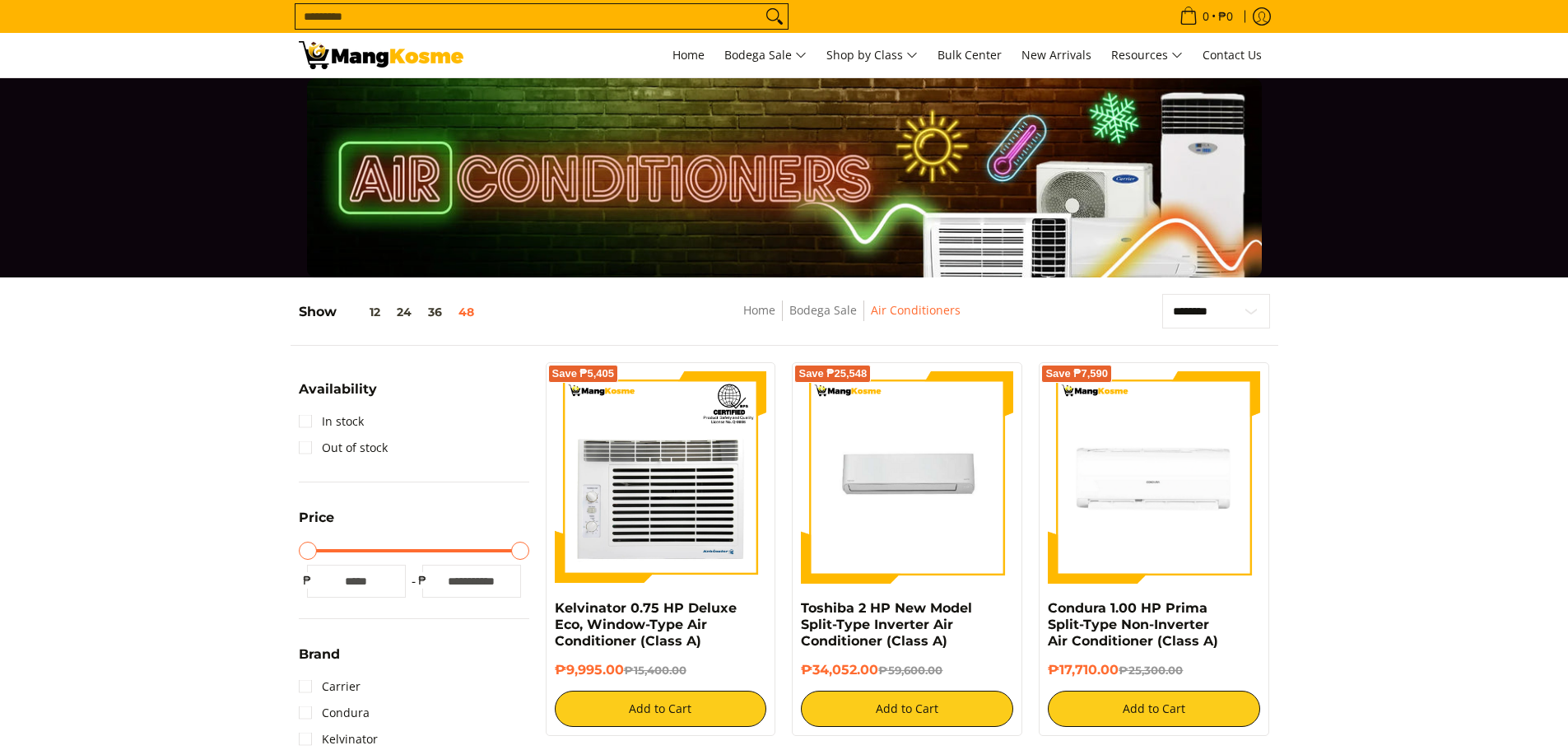 scroll, scrollTop: 82, scrollLeft: 0, axis: vertical 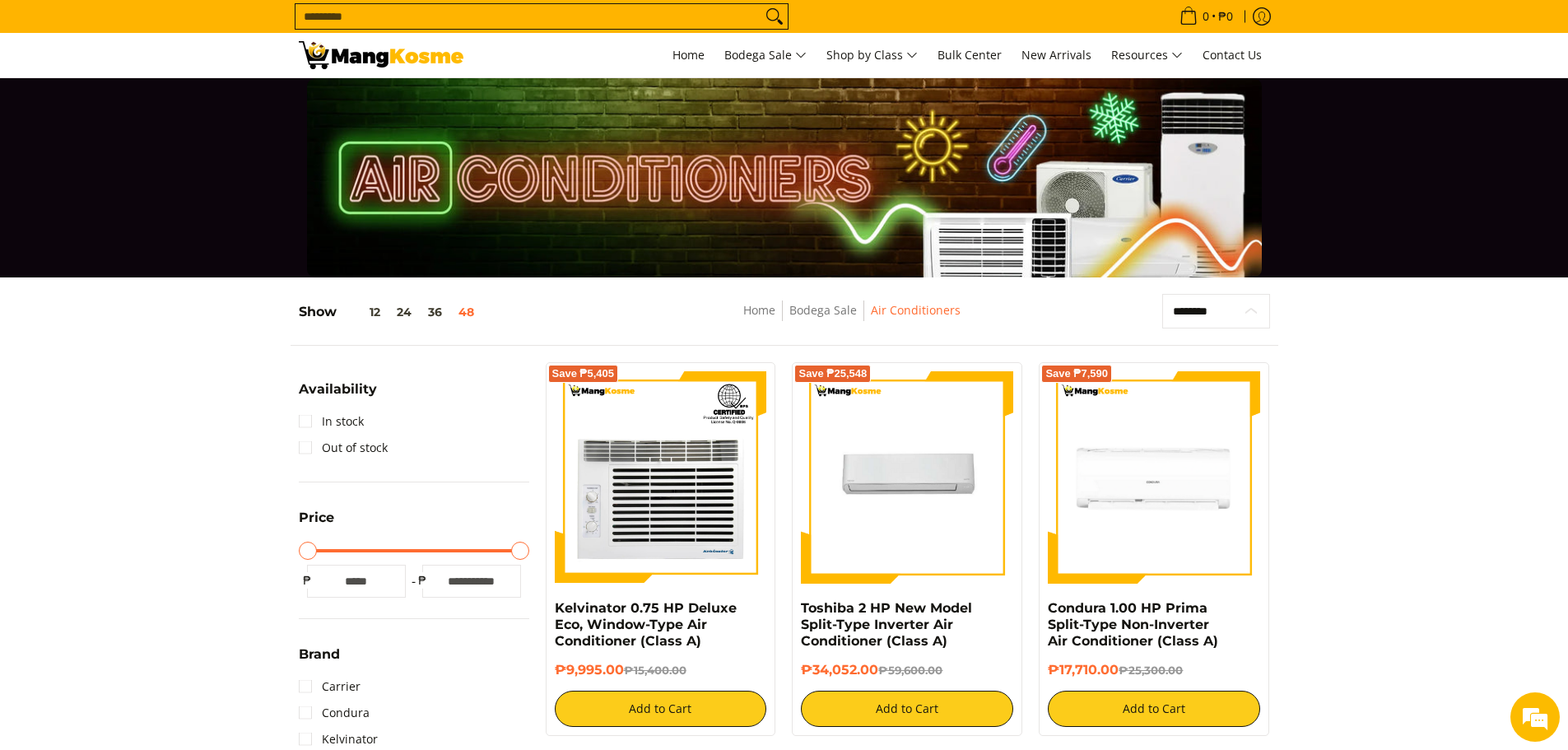click on "**********" at bounding box center [1216, 311] 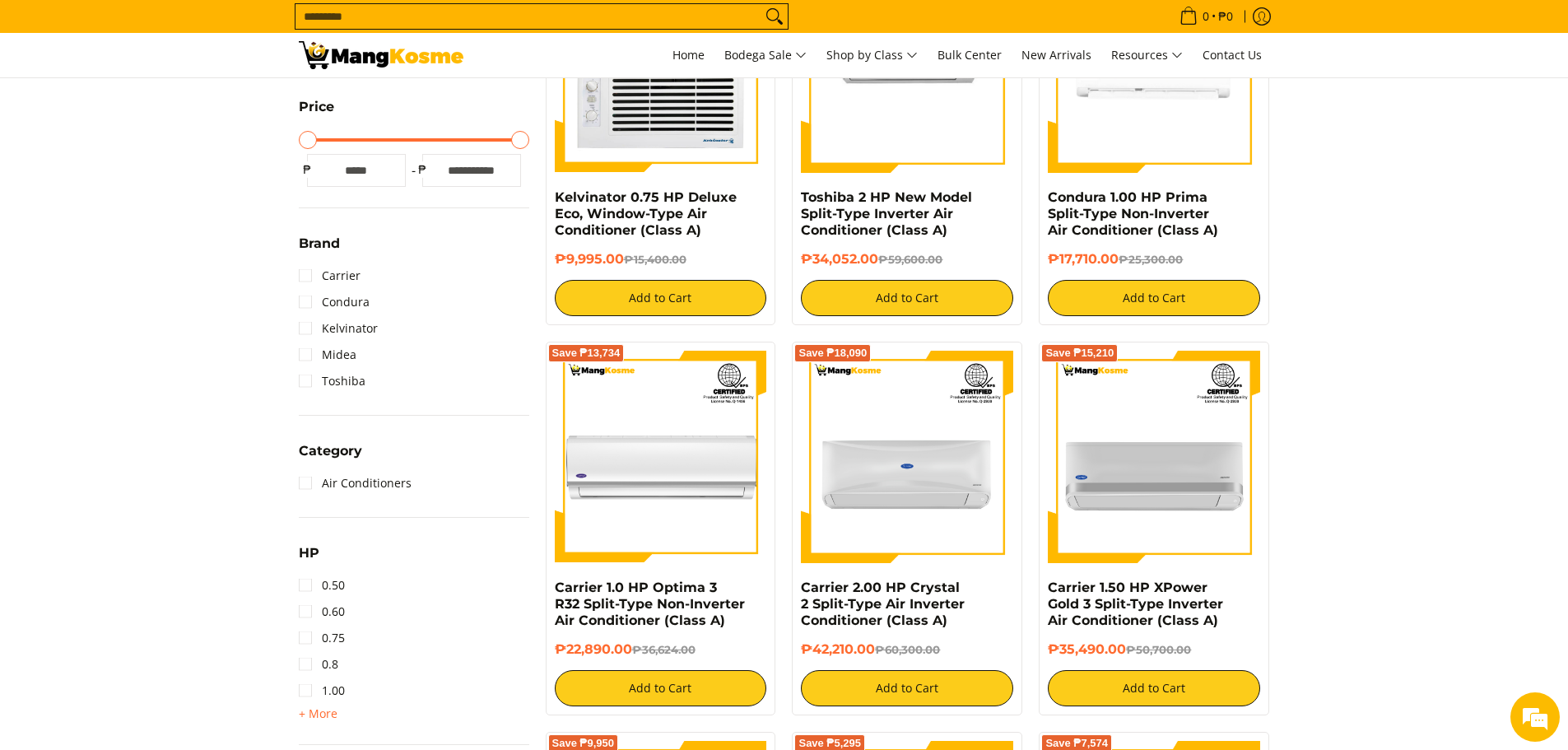 scroll, scrollTop: 412, scrollLeft: 0, axis: vertical 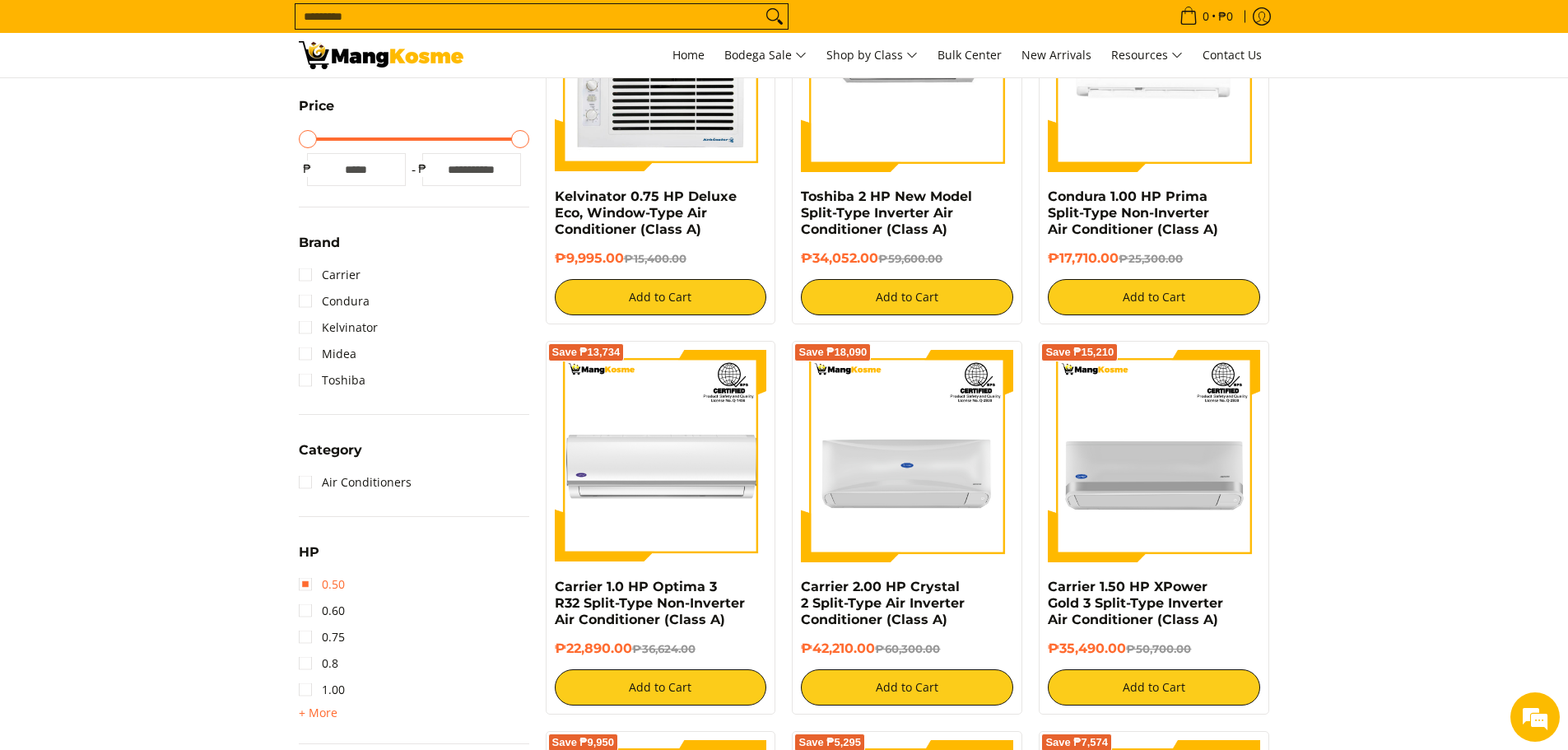 click on "0.50" at bounding box center (322, 585) 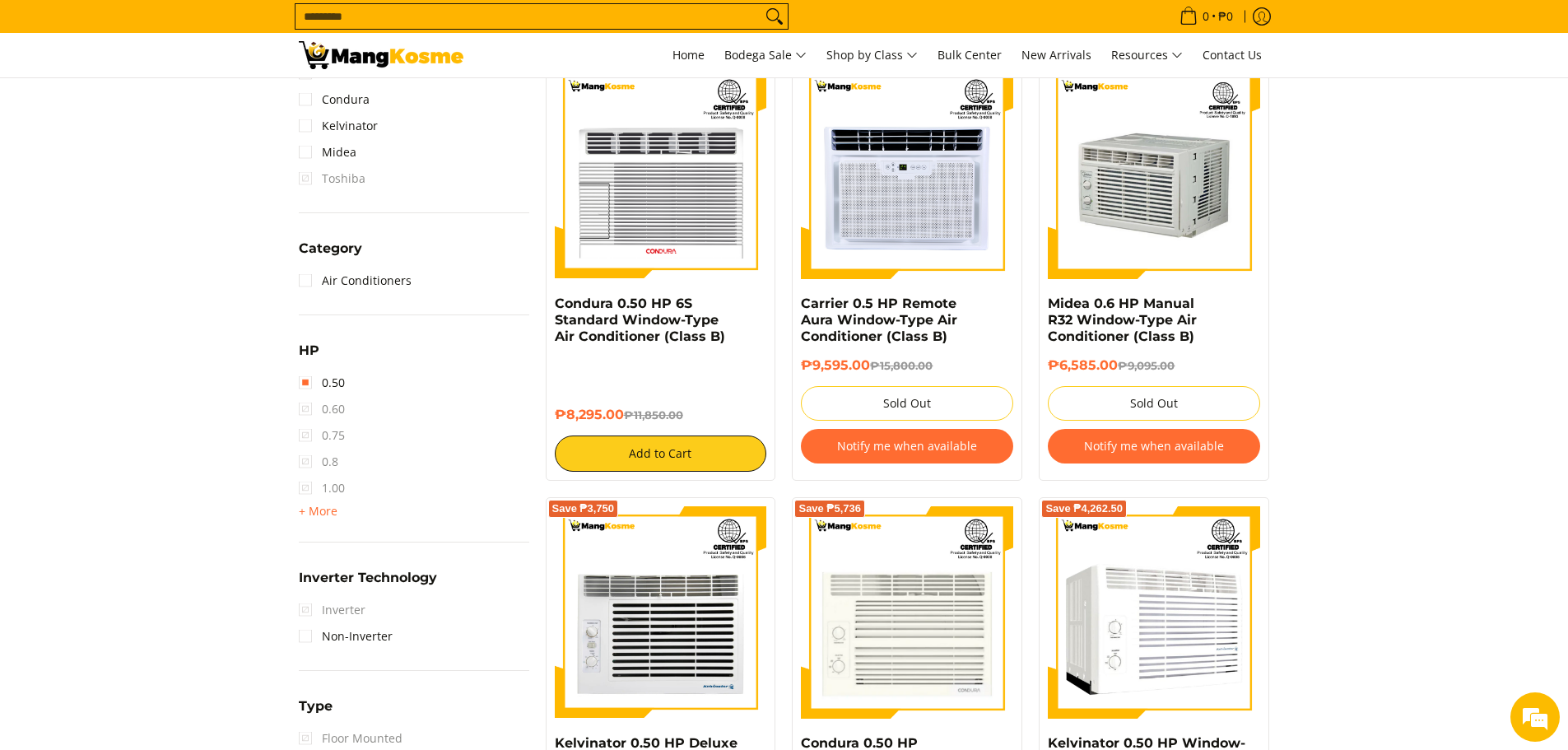 scroll, scrollTop: 710, scrollLeft: 0, axis: vertical 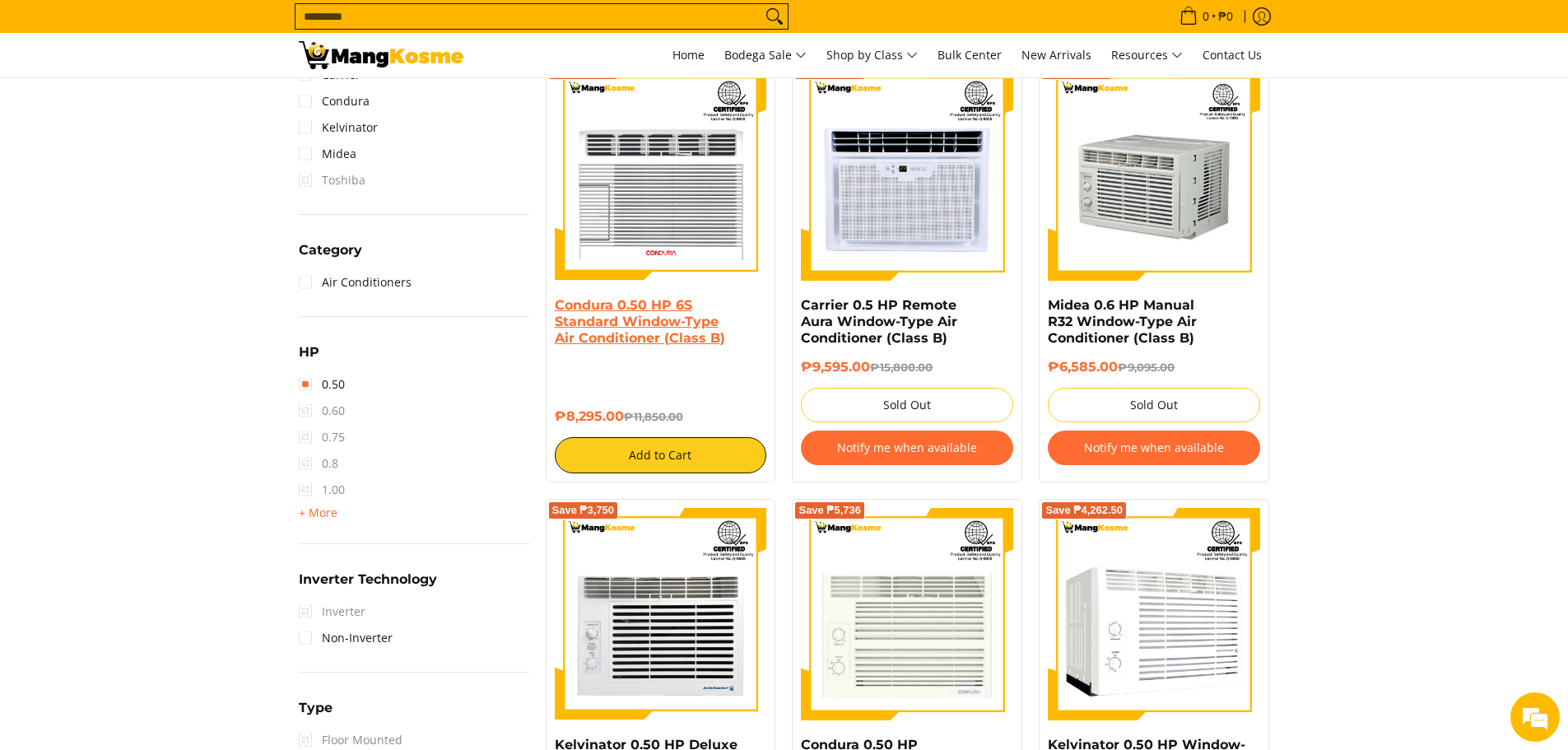 click on "Condura 0.50 HP 6S Standard Window-Type Air Conditioner (Class B)" at bounding box center (640, 321) 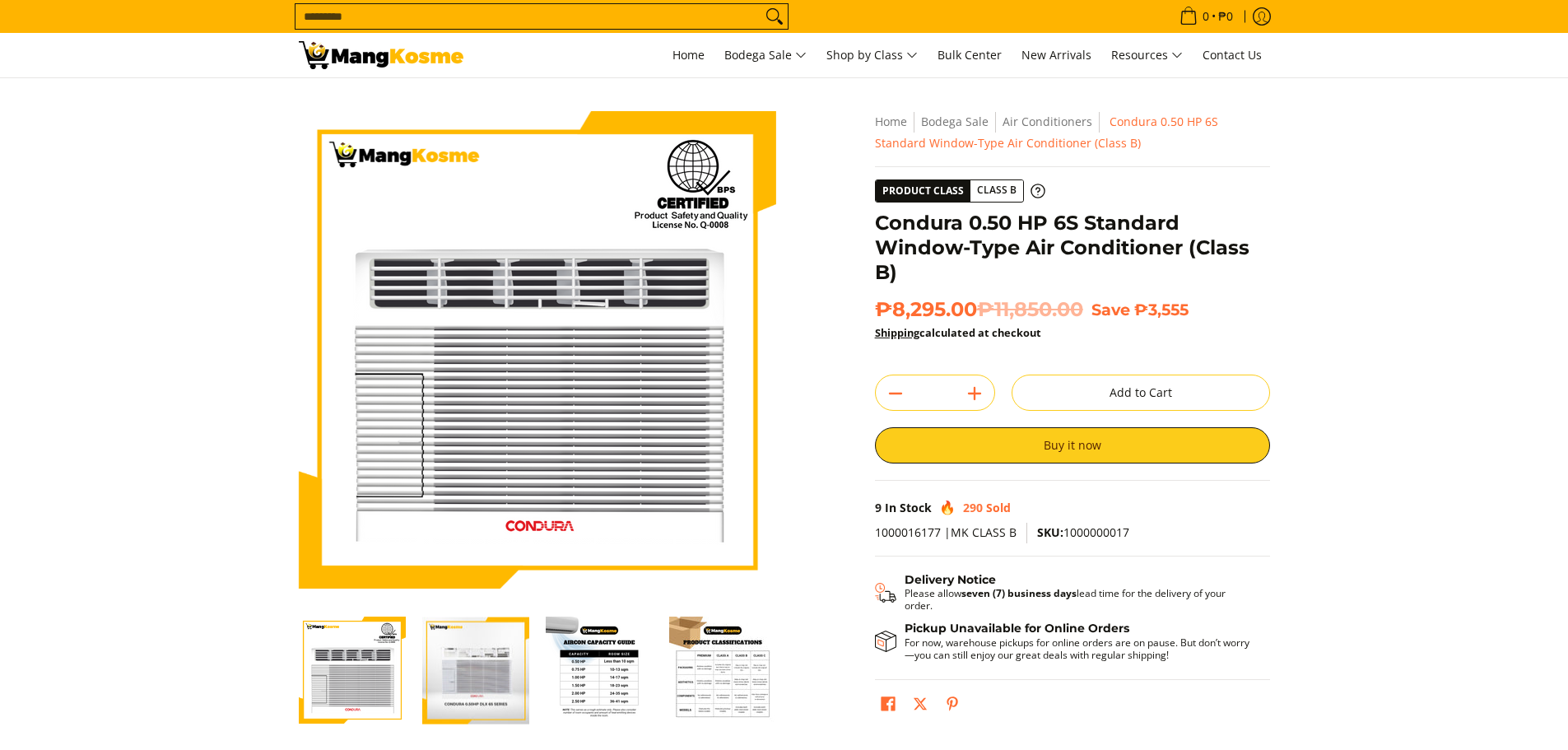 scroll, scrollTop: 0, scrollLeft: 0, axis: both 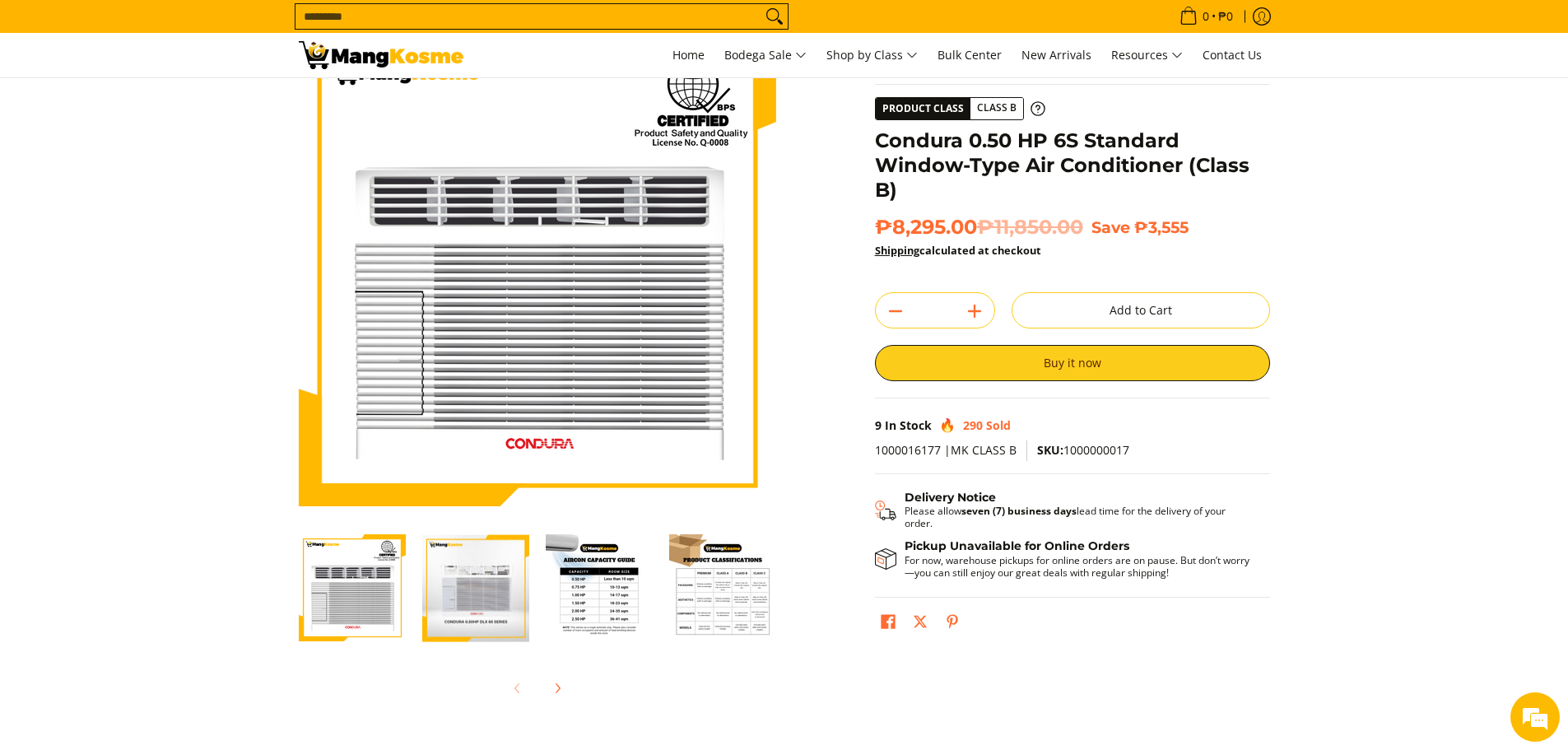 click at bounding box center [599, 588] 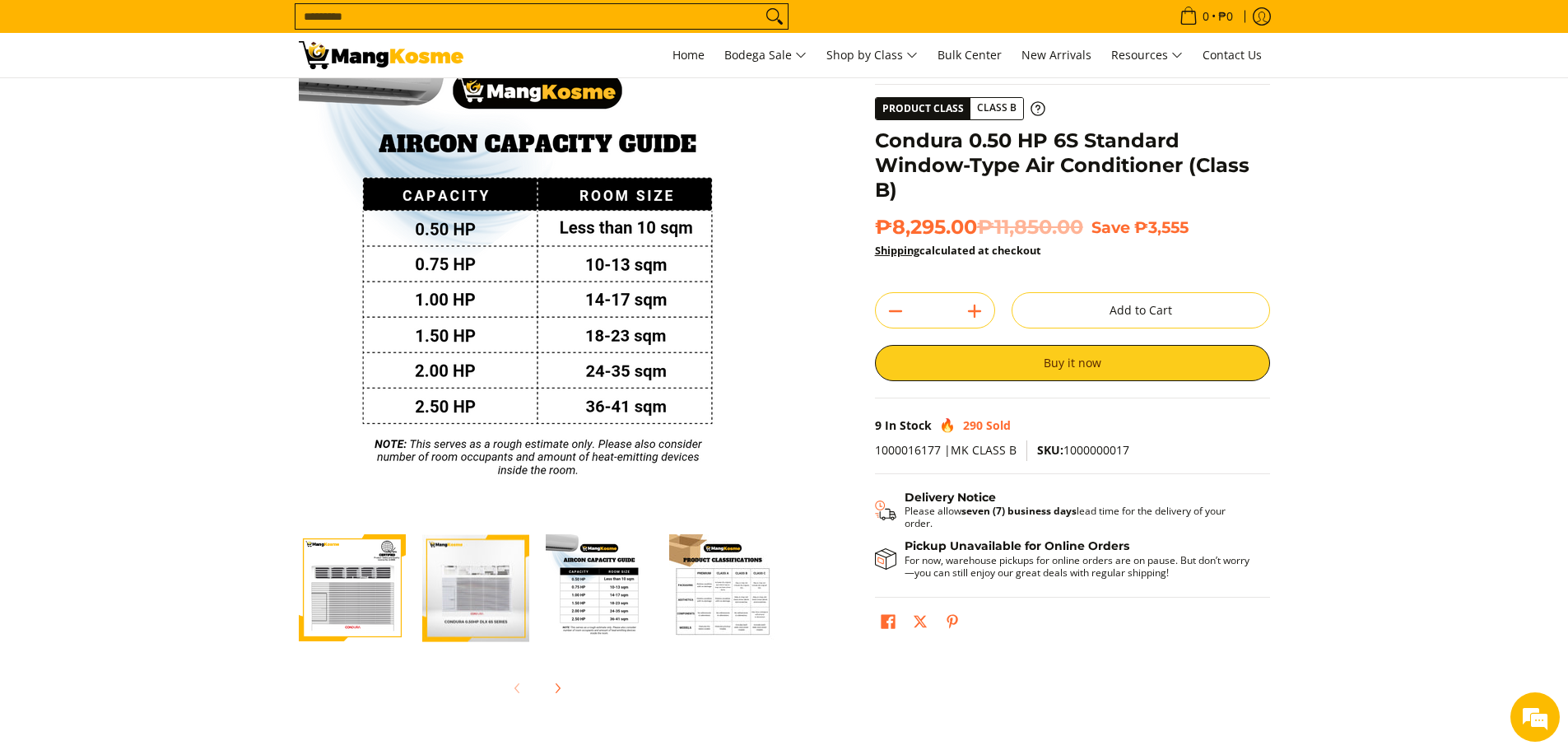 click at bounding box center (723, 588) 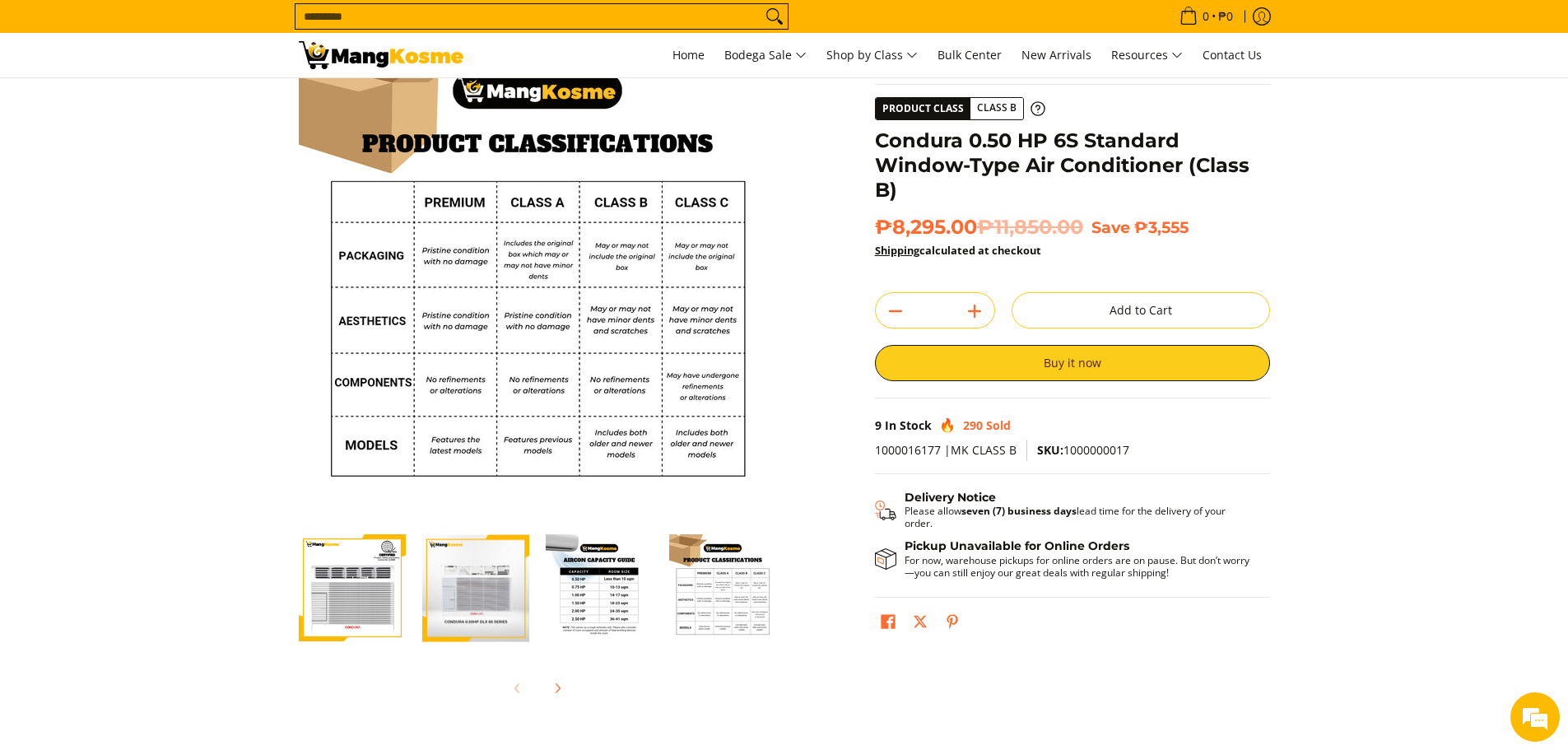 scroll, scrollTop: 0, scrollLeft: 0, axis: both 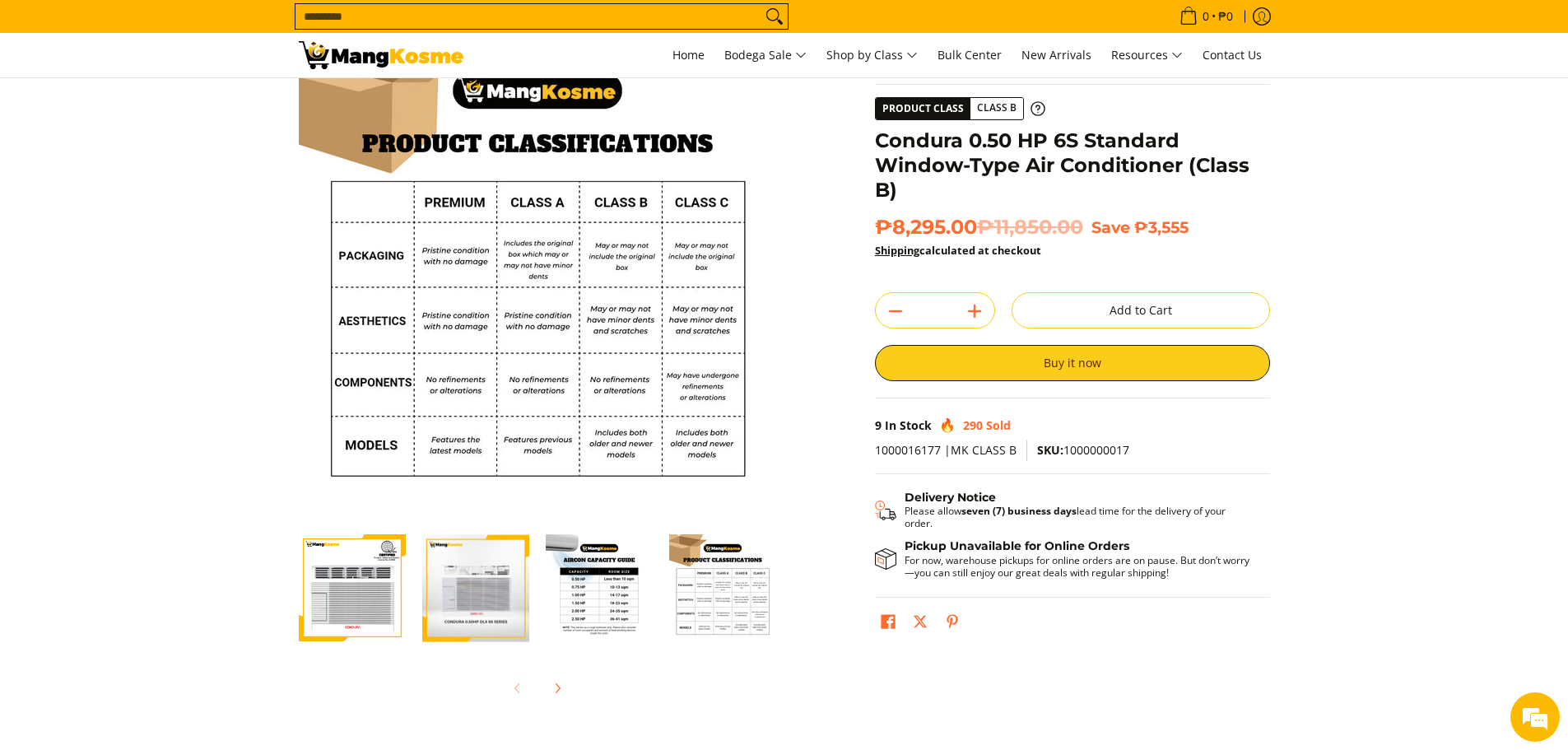 click at bounding box center (599, 588) 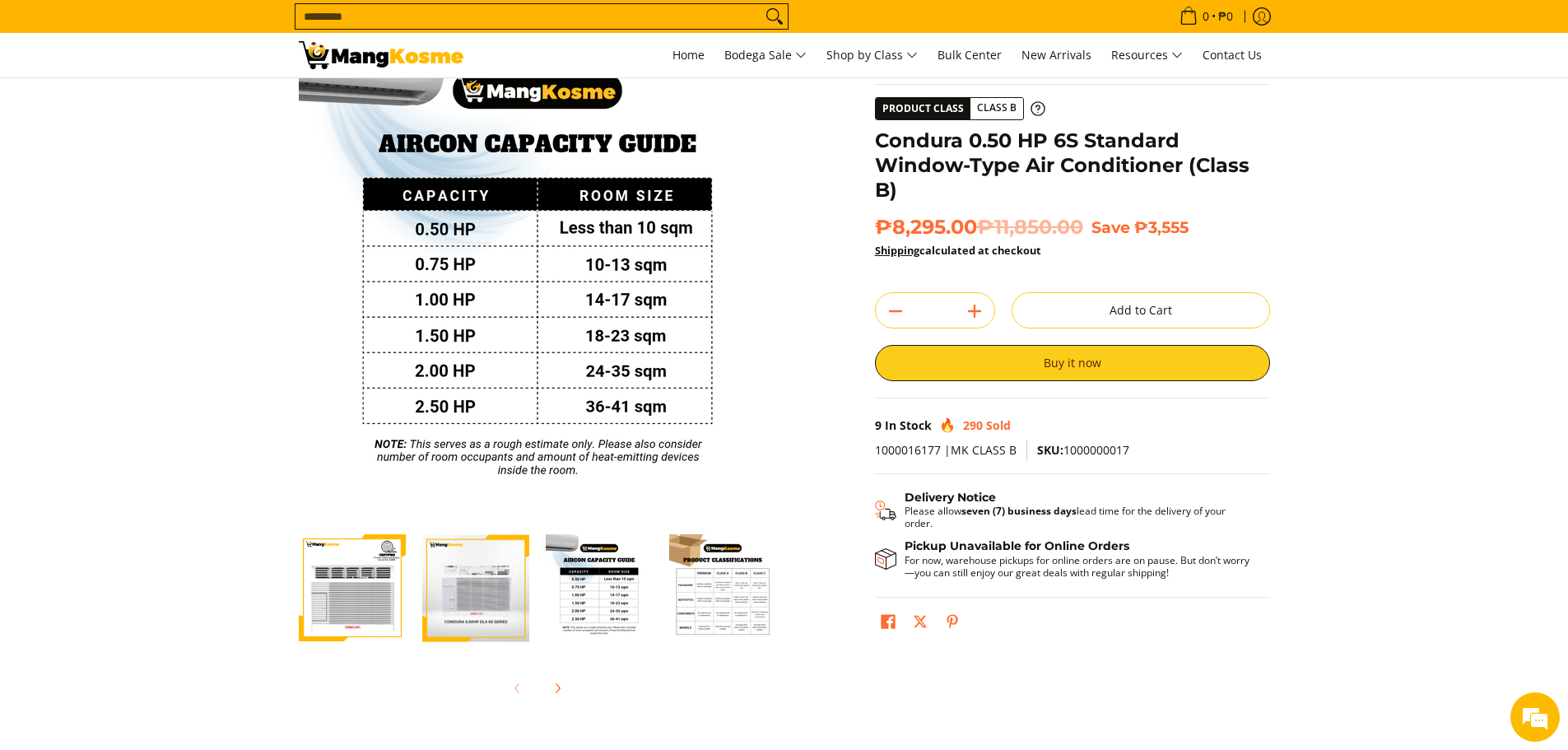 click at bounding box center [352, 588] 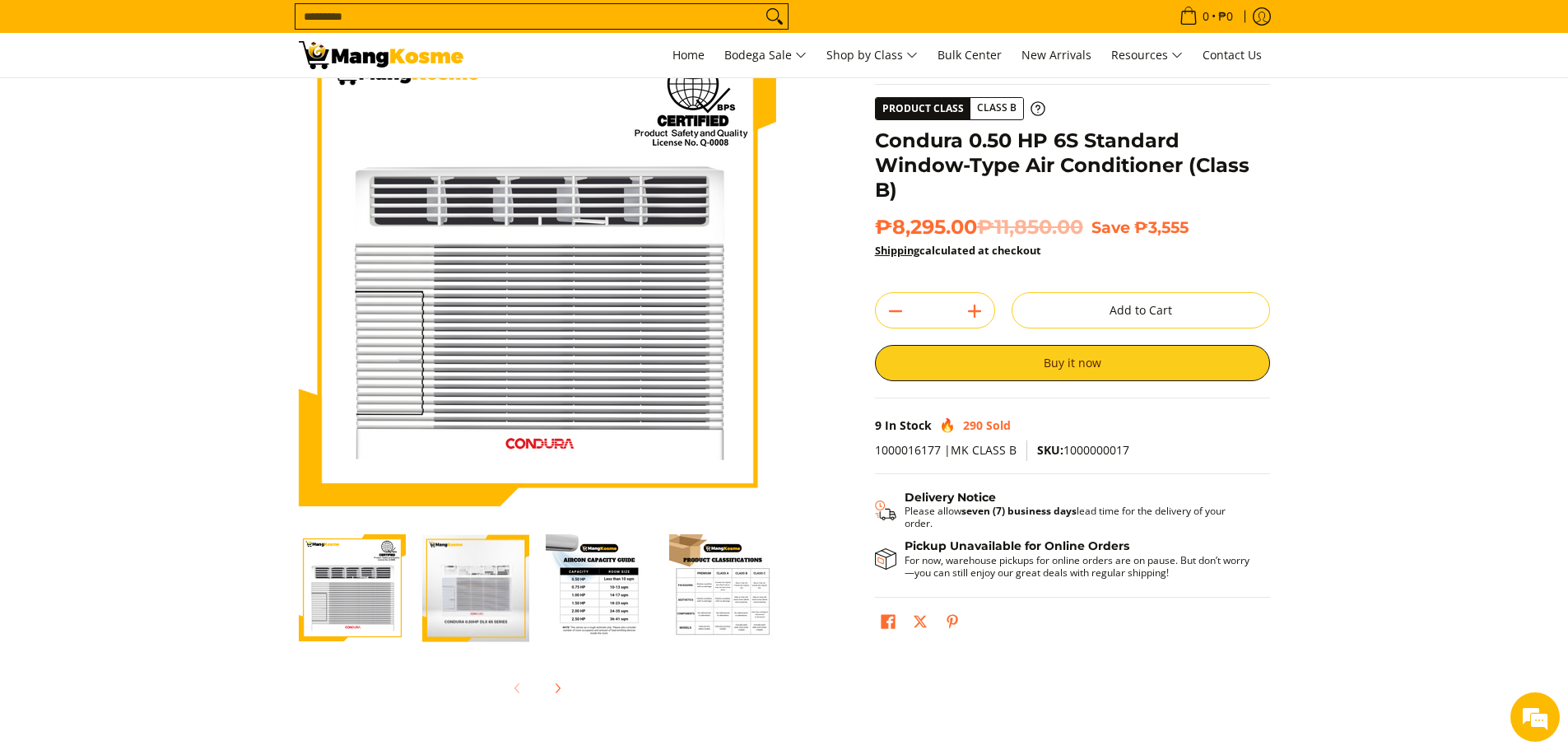 click at bounding box center (476, 588) 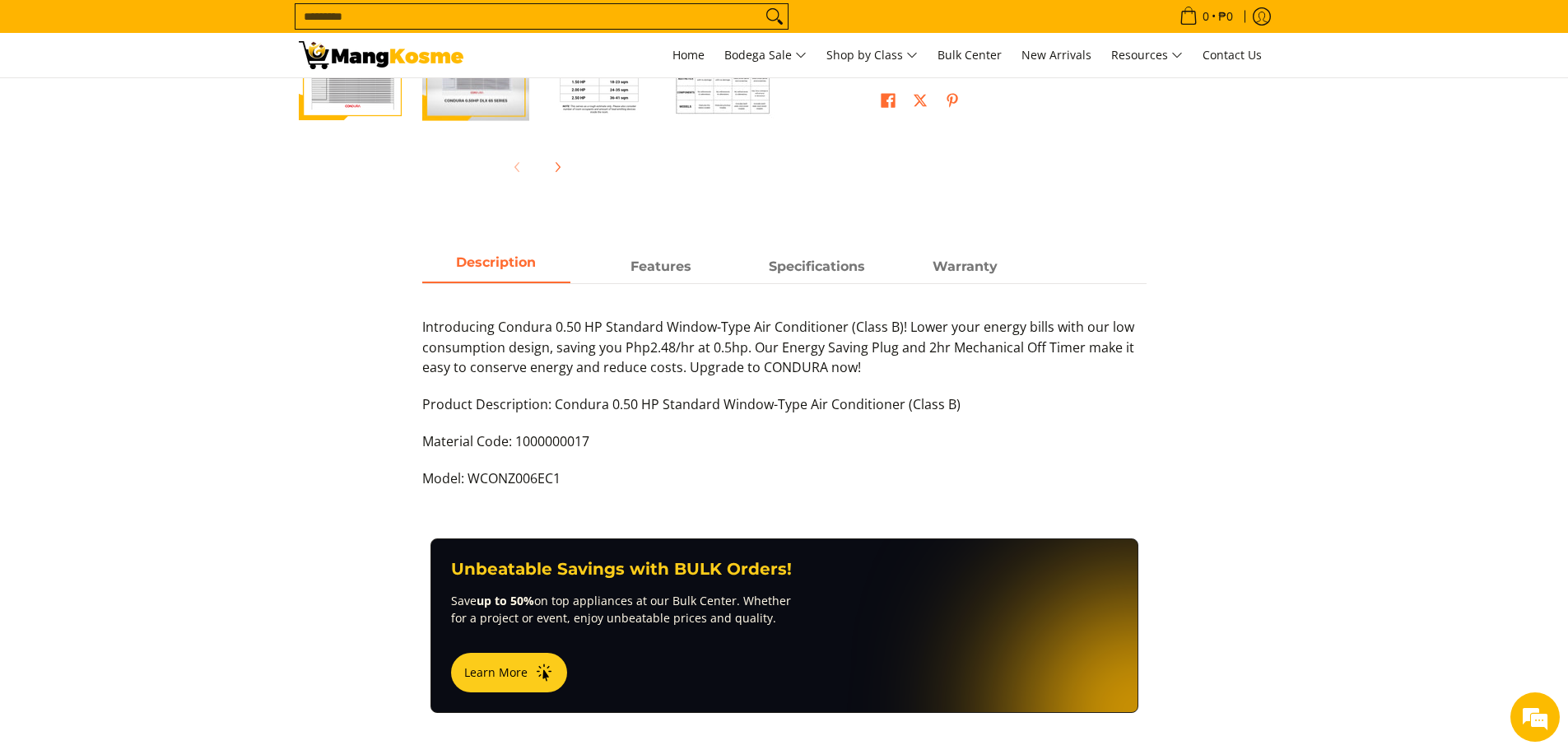 scroll, scrollTop: 576, scrollLeft: 0, axis: vertical 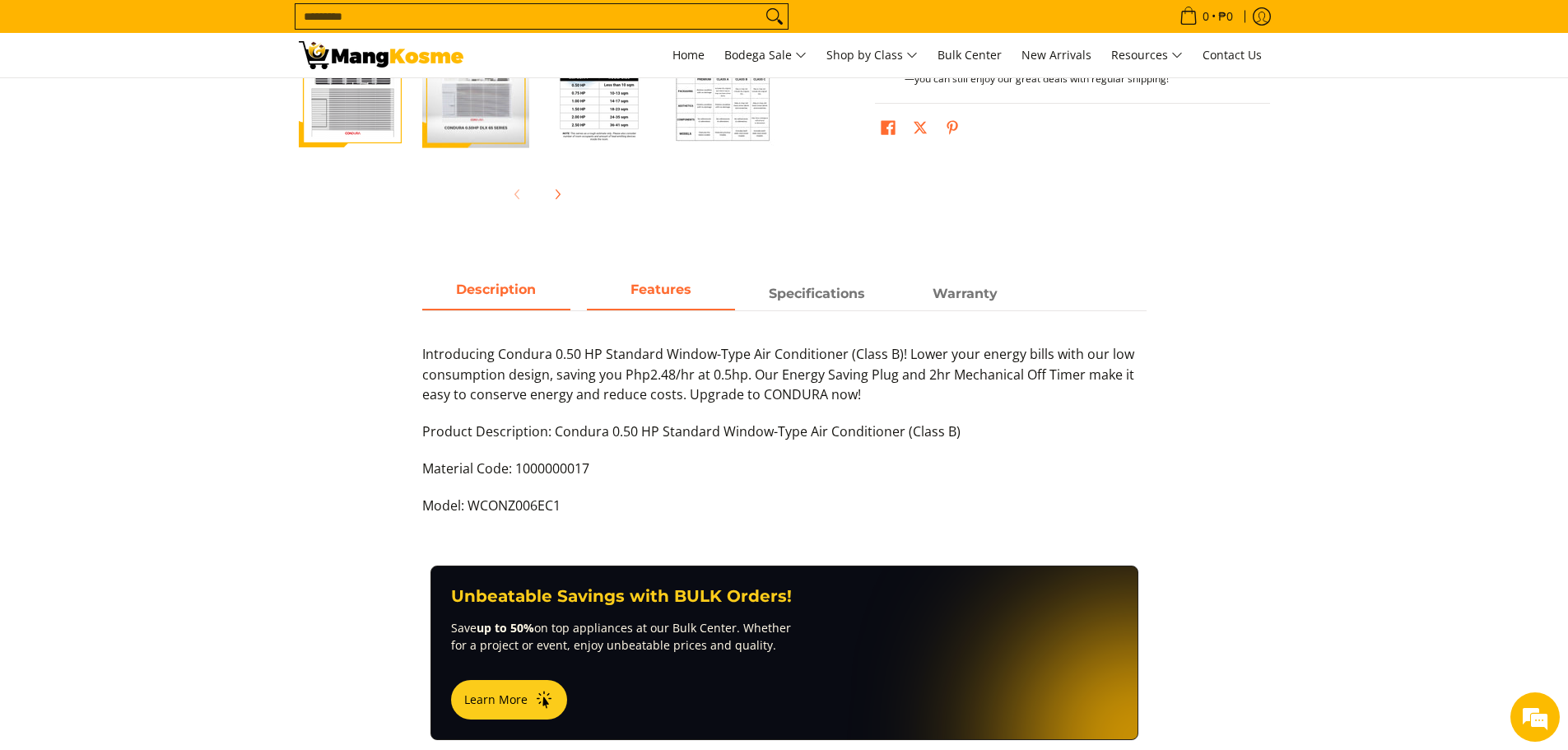 click on "Features" at bounding box center [661, 294] 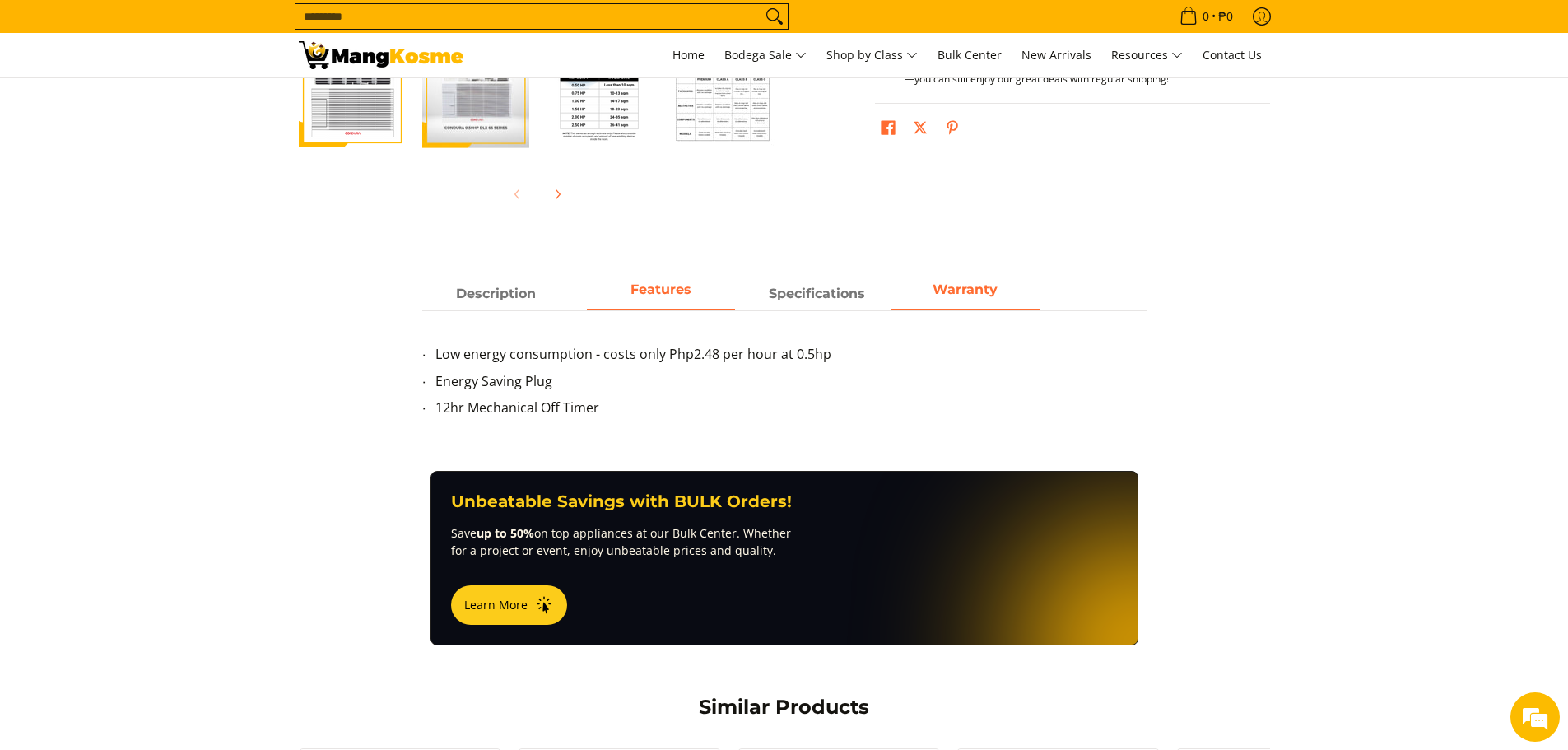 click on "Warranty" at bounding box center [965, 289] 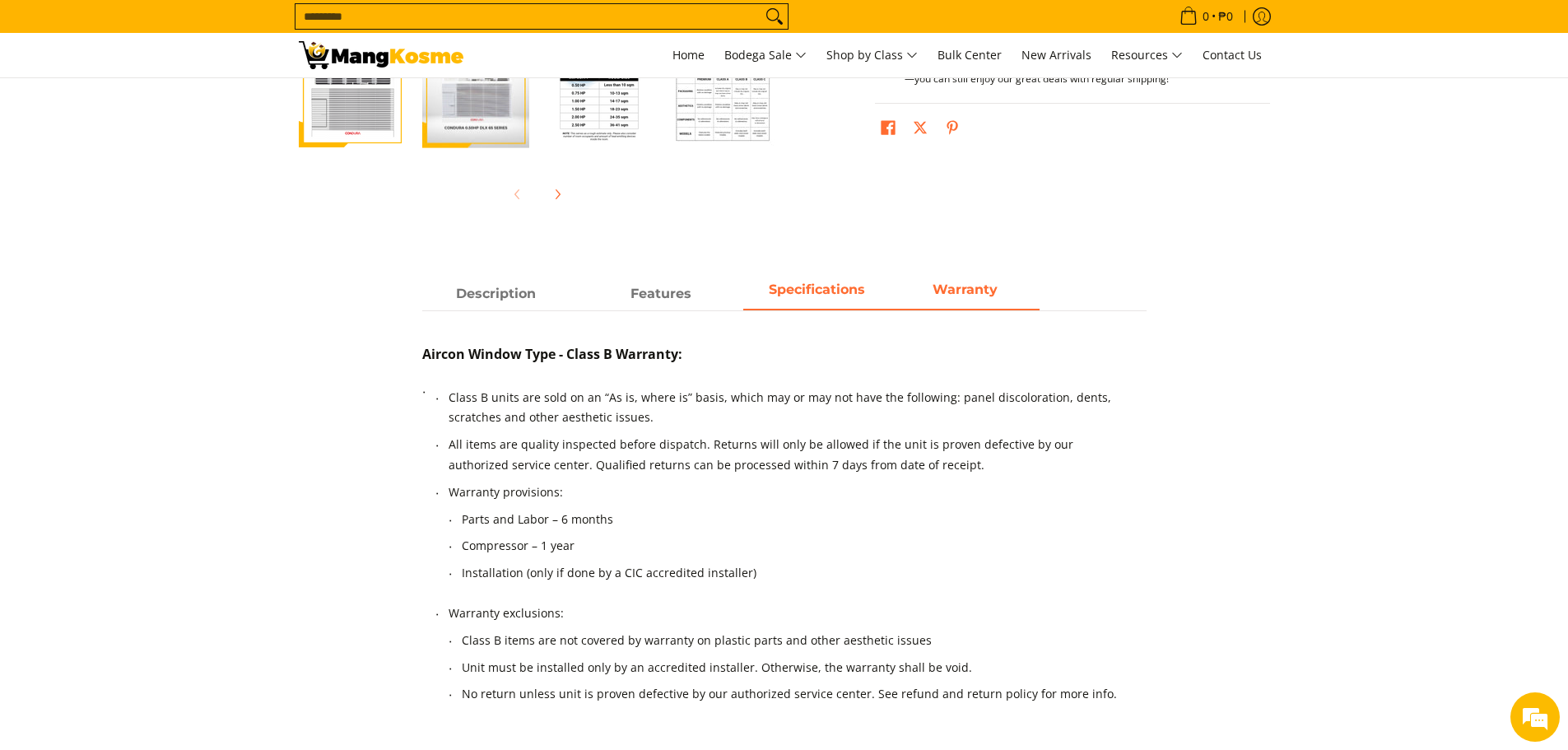 click on "Specifications" at bounding box center (817, 294) 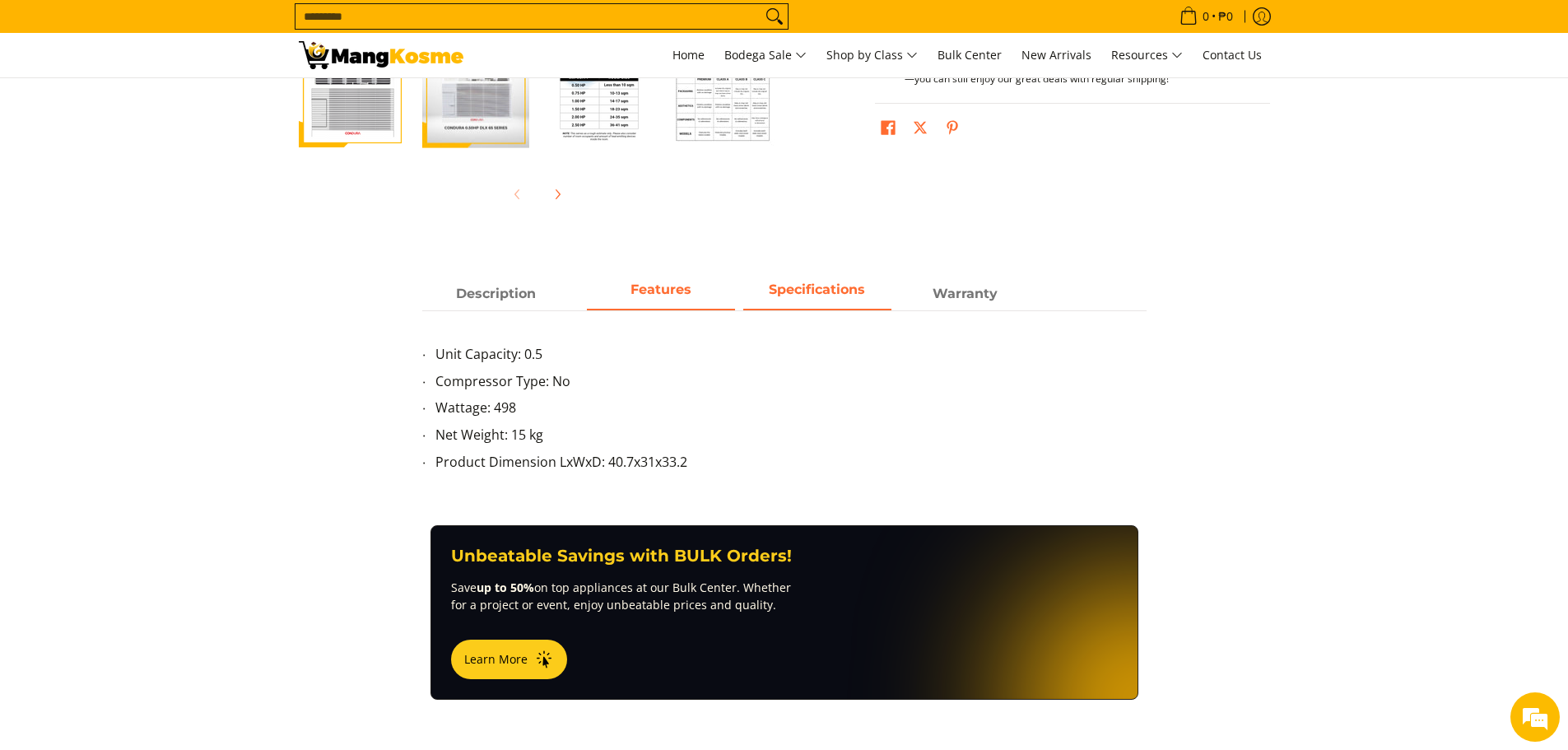 click on "Features" at bounding box center [661, 294] 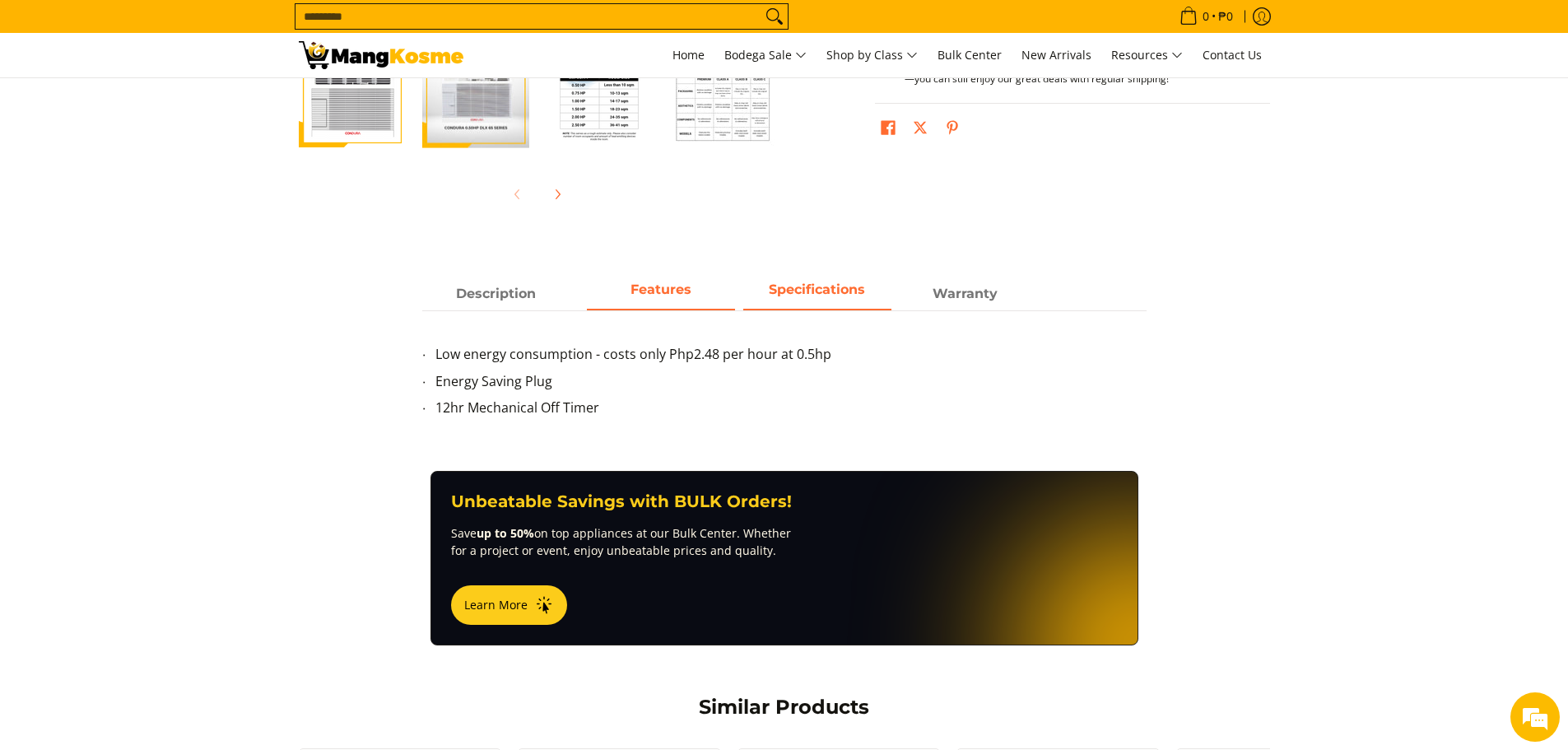 click on "Specifications" at bounding box center [817, 294] 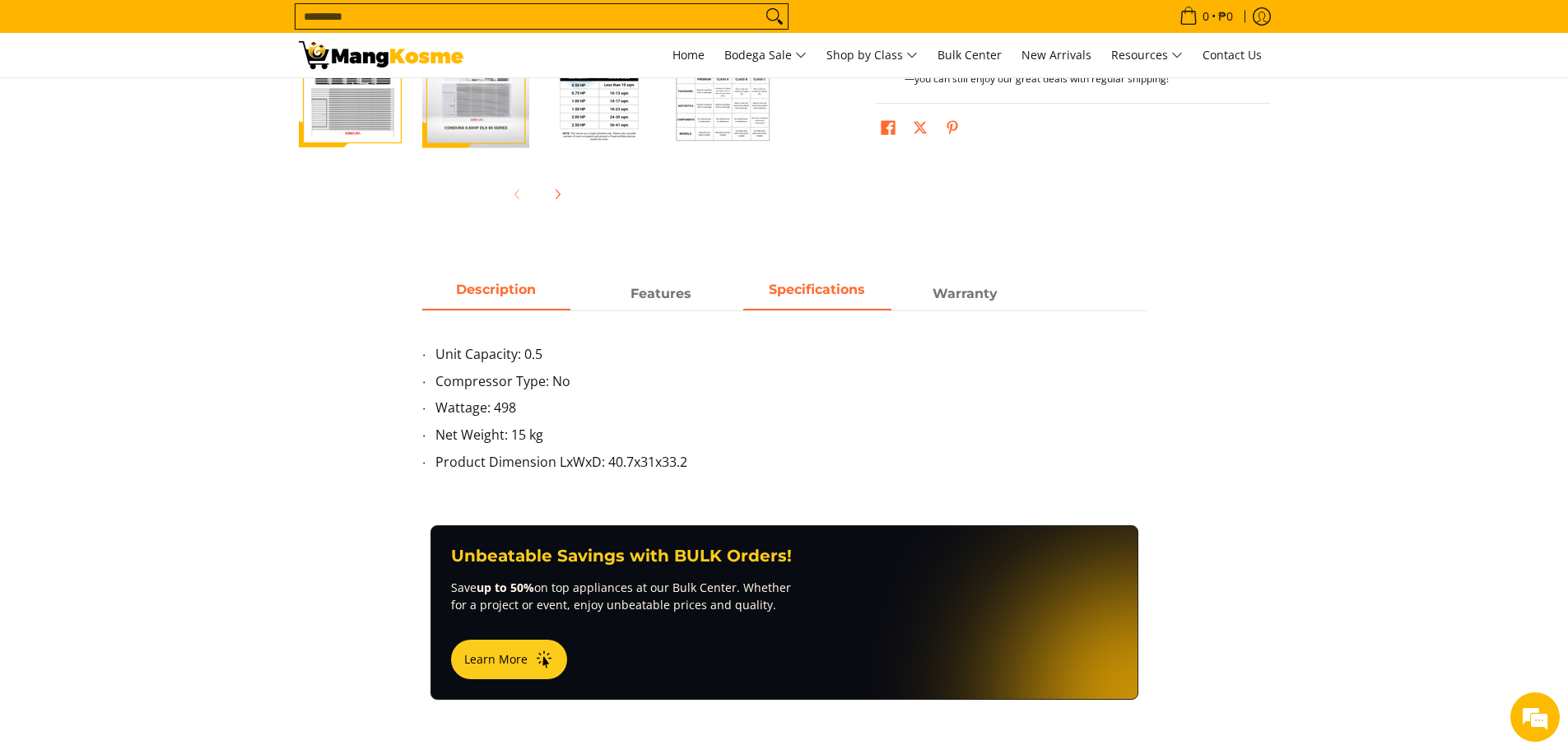 click on "Description" at bounding box center (496, 294) 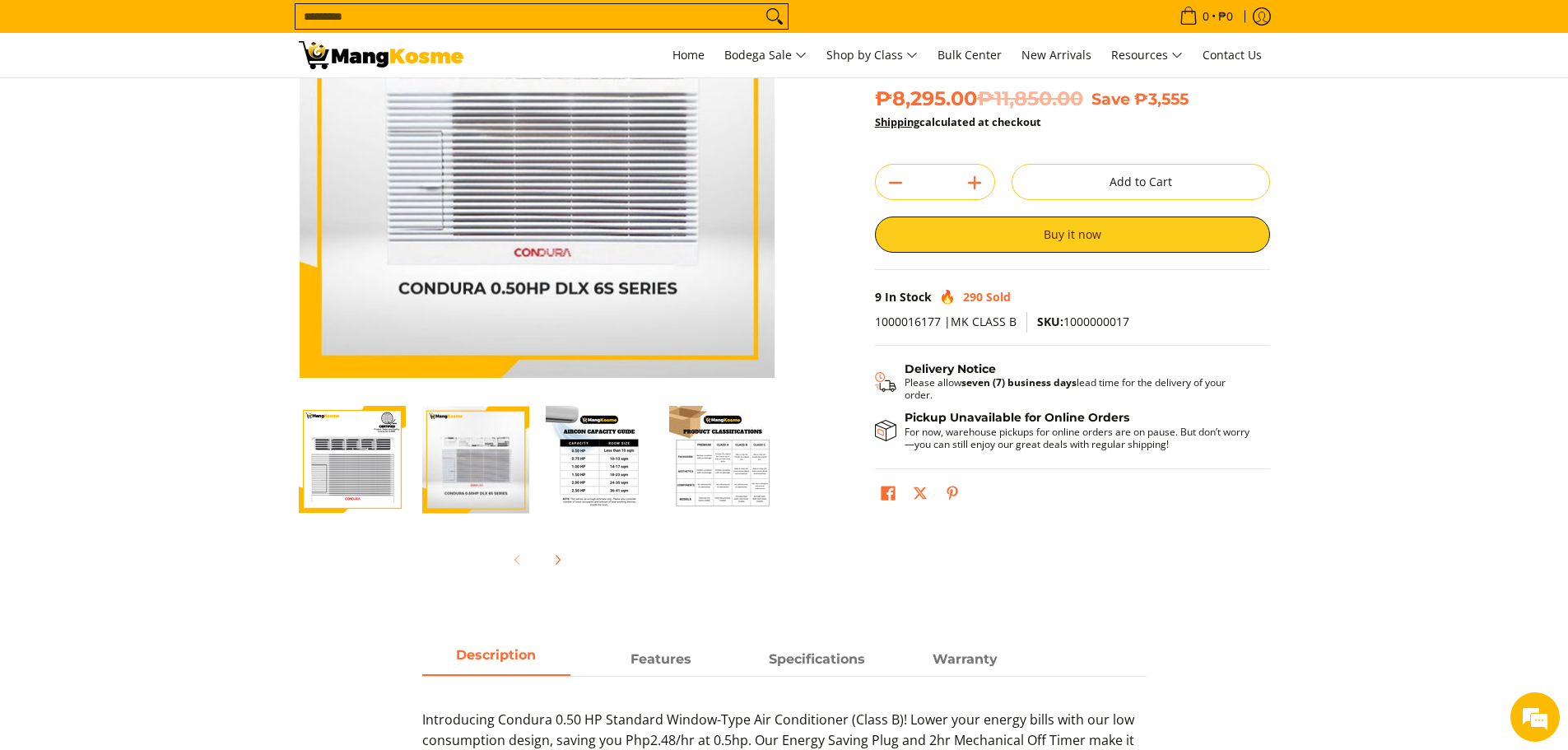 scroll, scrollTop: 0, scrollLeft: 0, axis: both 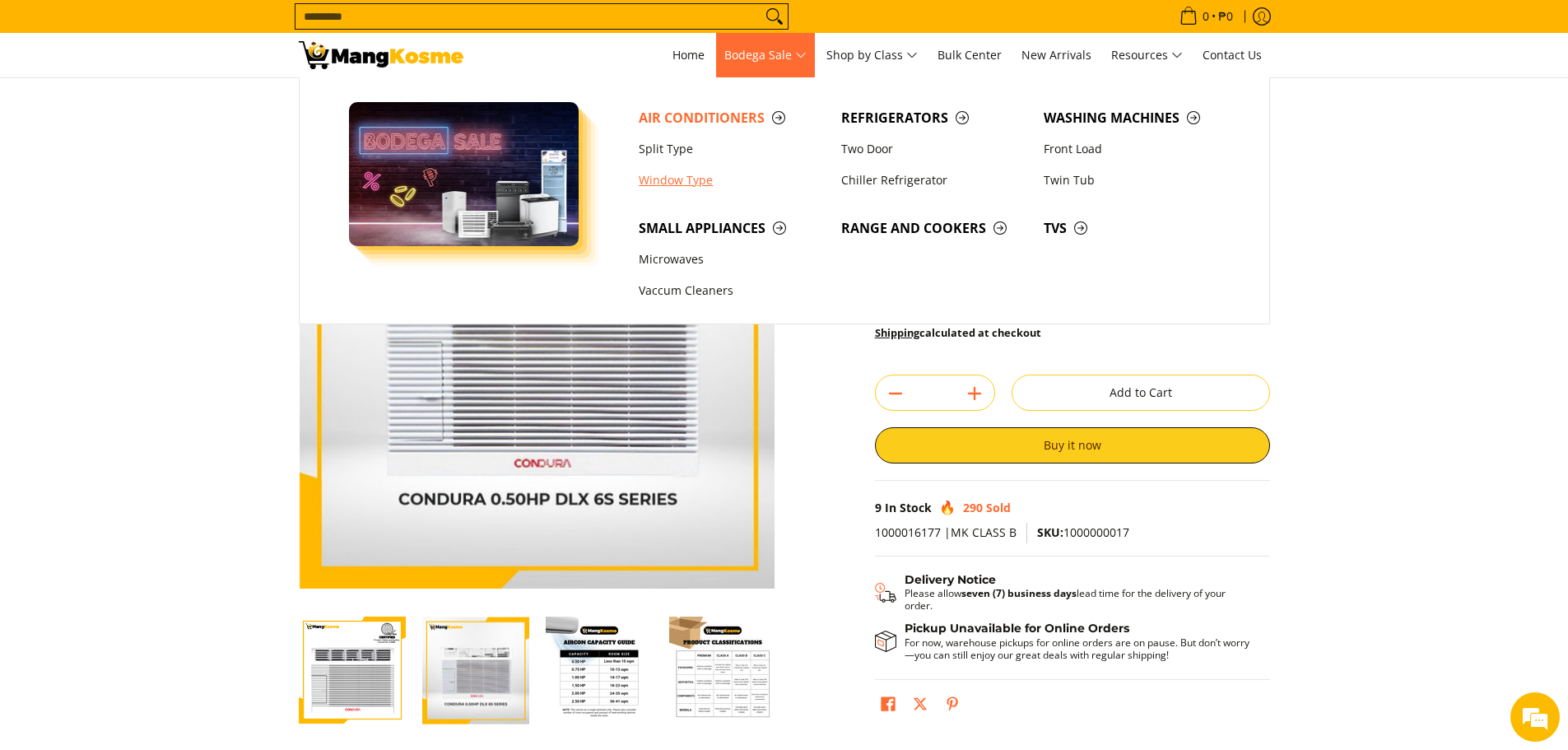 click on "Window Type" at bounding box center [732, 180] 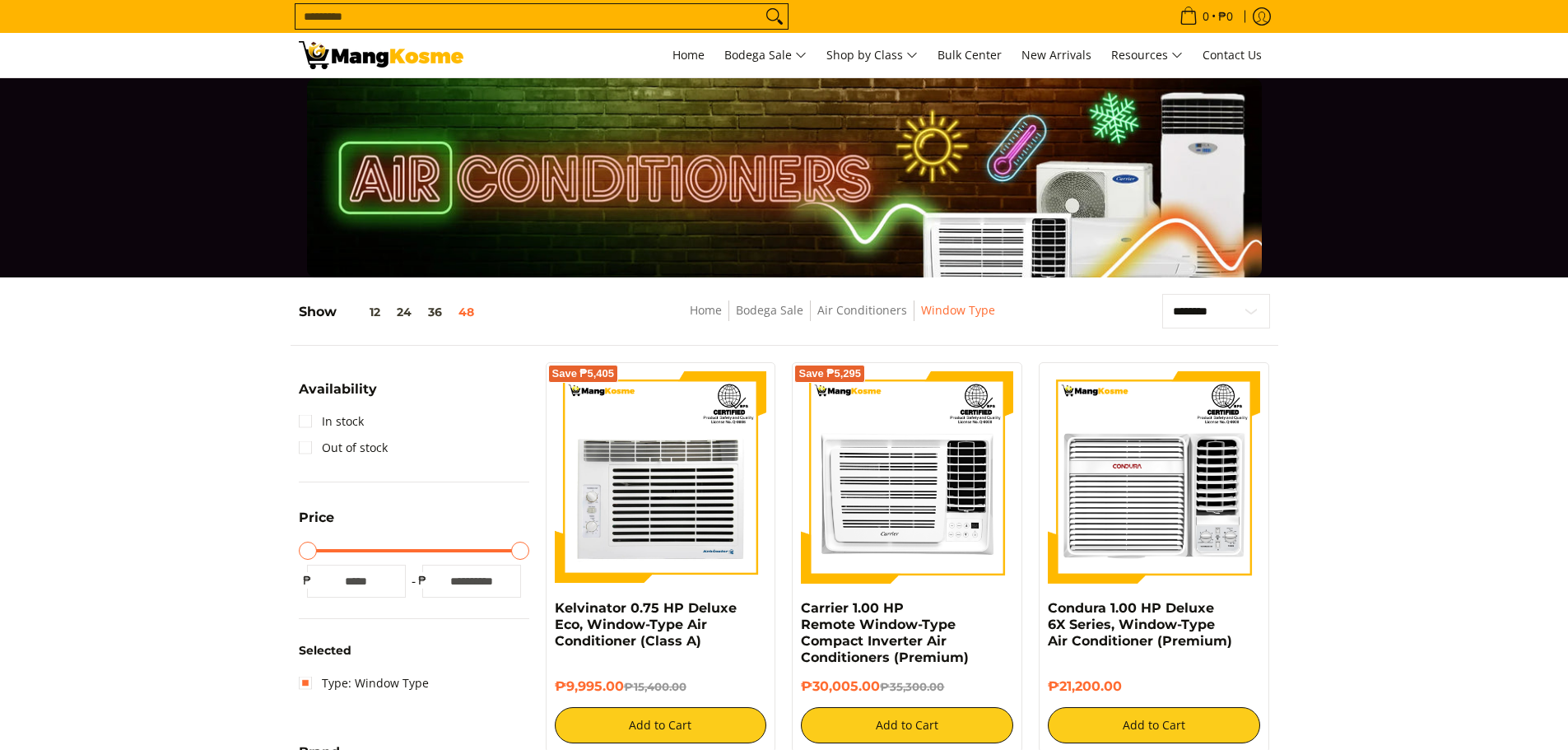 scroll, scrollTop: 412, scrollLeft: 0, axis: vertical 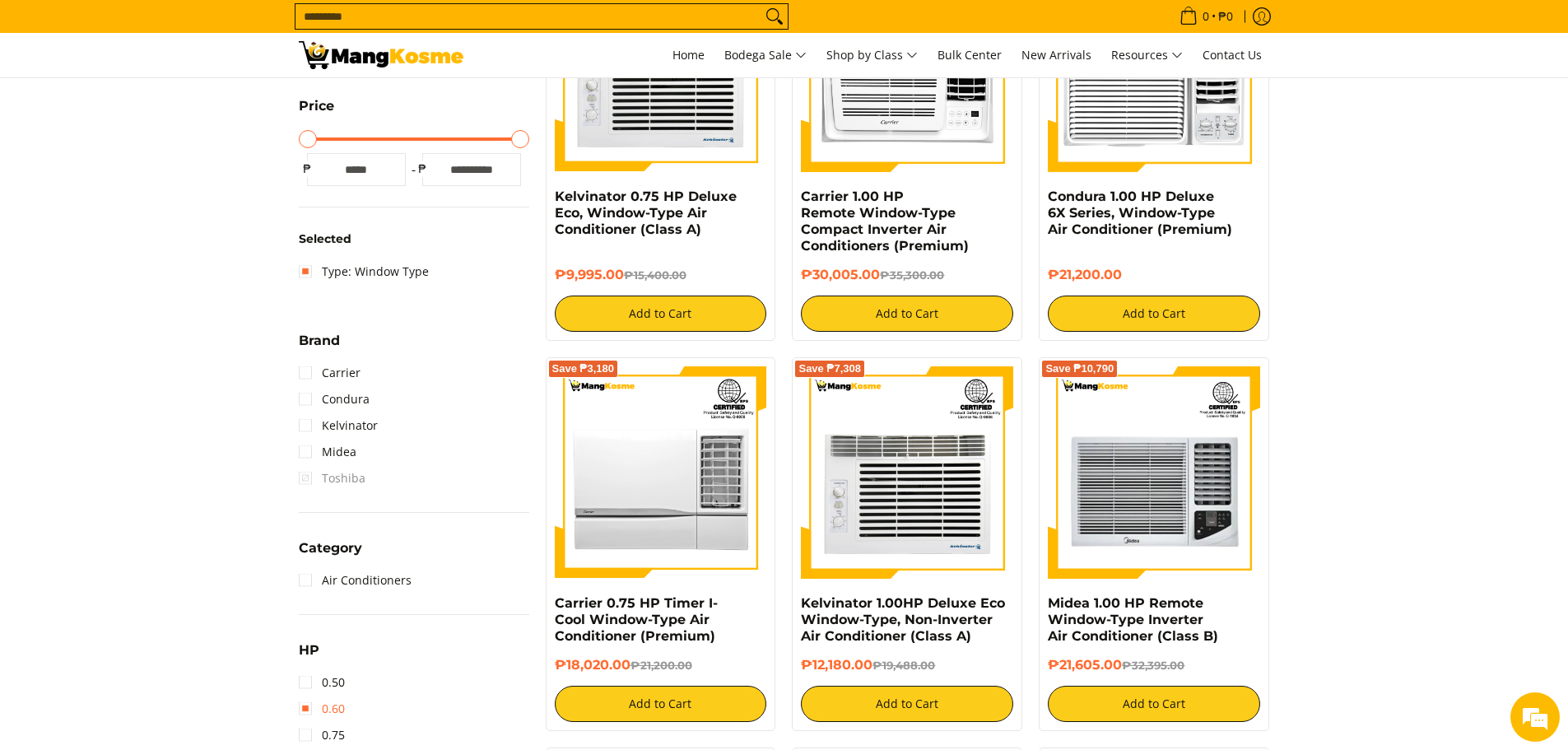 click on "0.60" at bounding box center (322, 709) 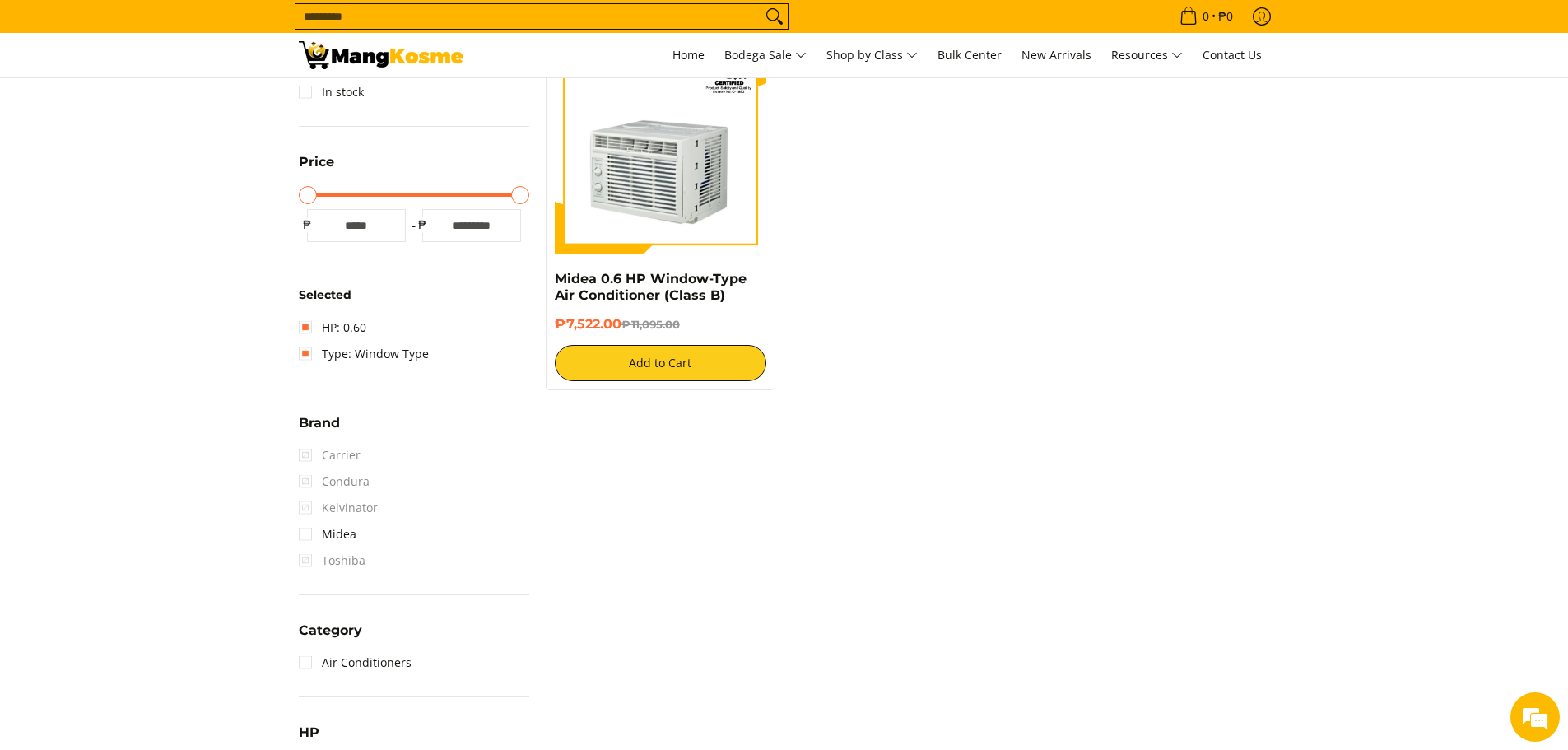 scroll, scrollTop: 216, scrollLeft: 0, axis: vertical 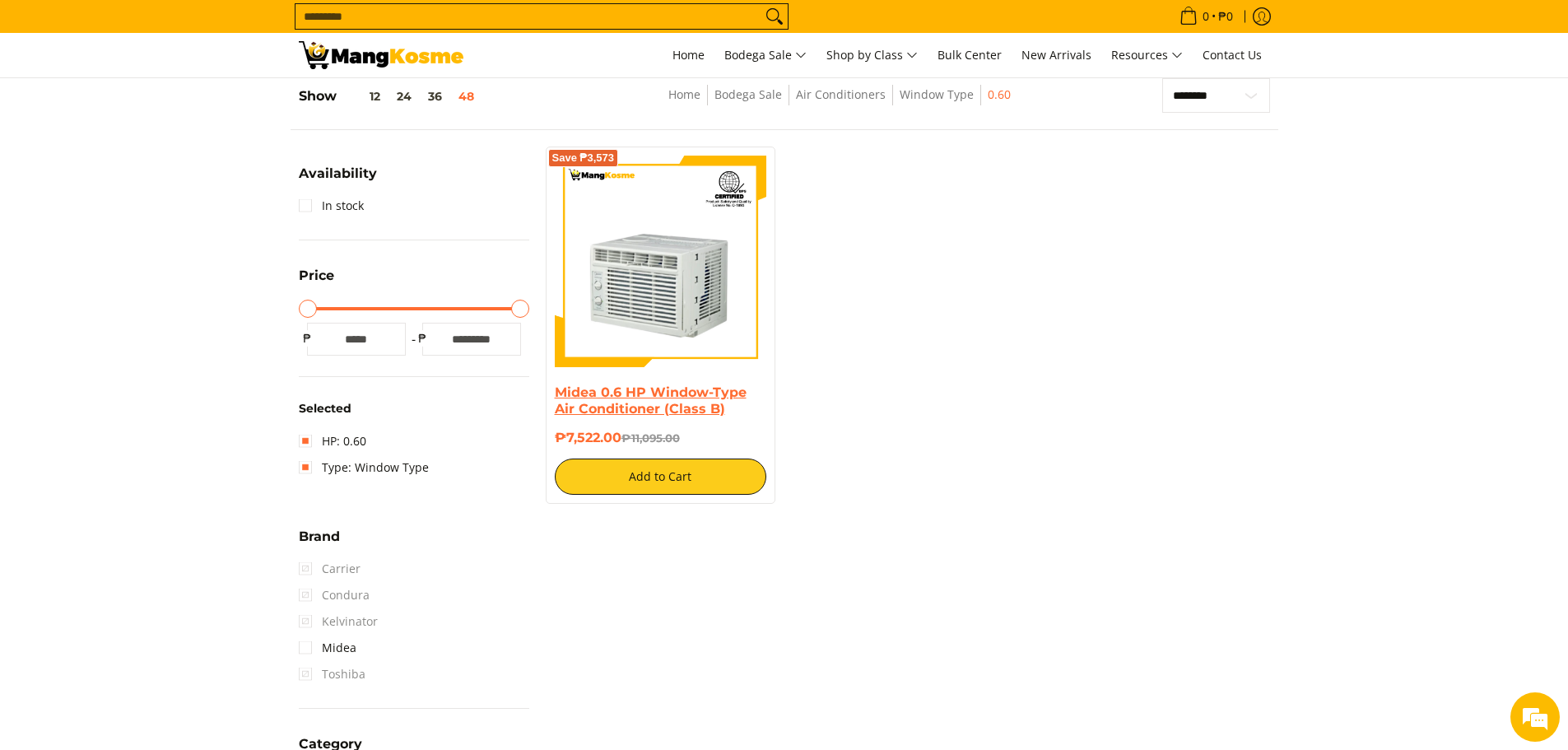 click on "Midea 0.6 HP Window-Type Air Conditioner (Class B)" at bounding box center [650, 400] 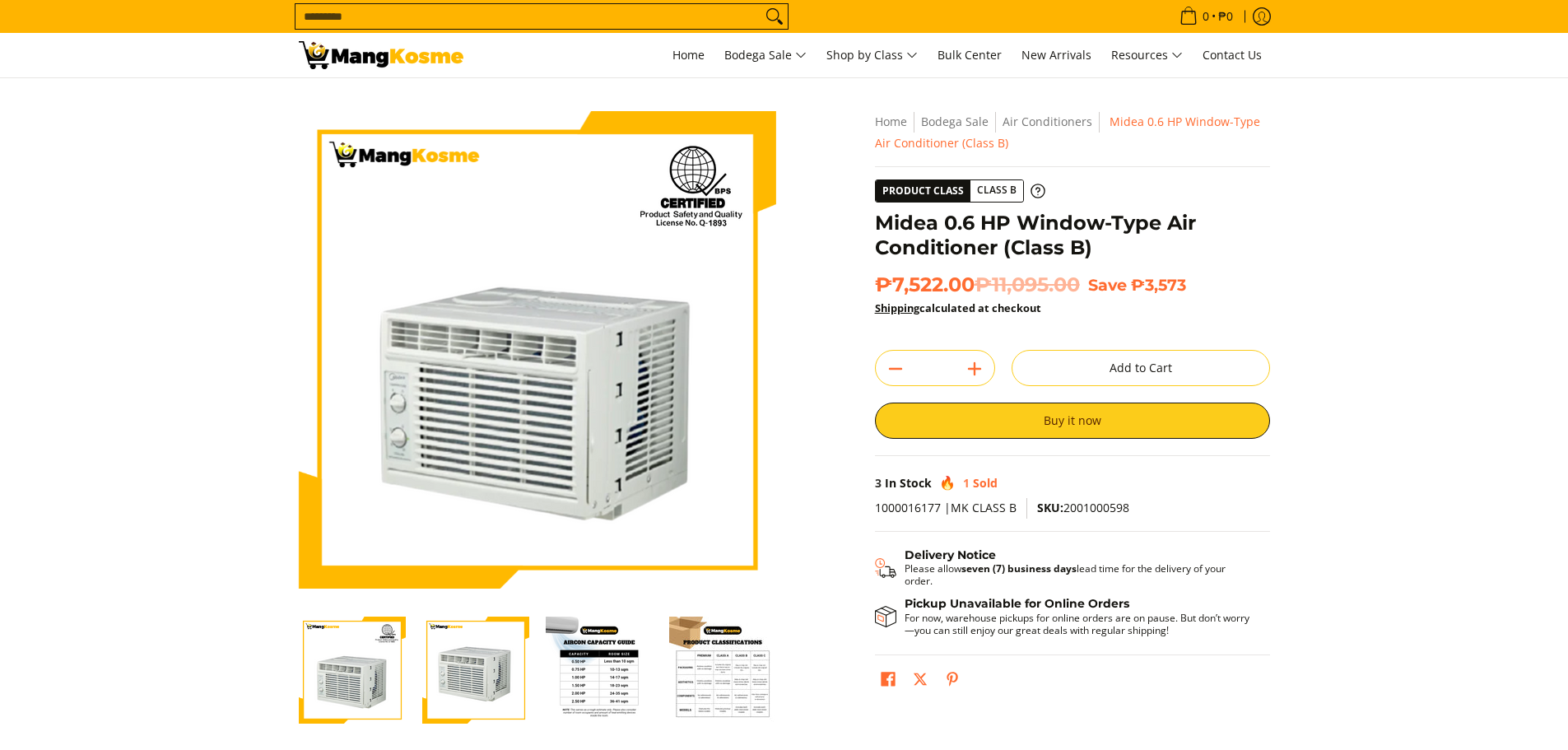 scroll, scrollTop: 0, scrollLeft: 0, axis: both 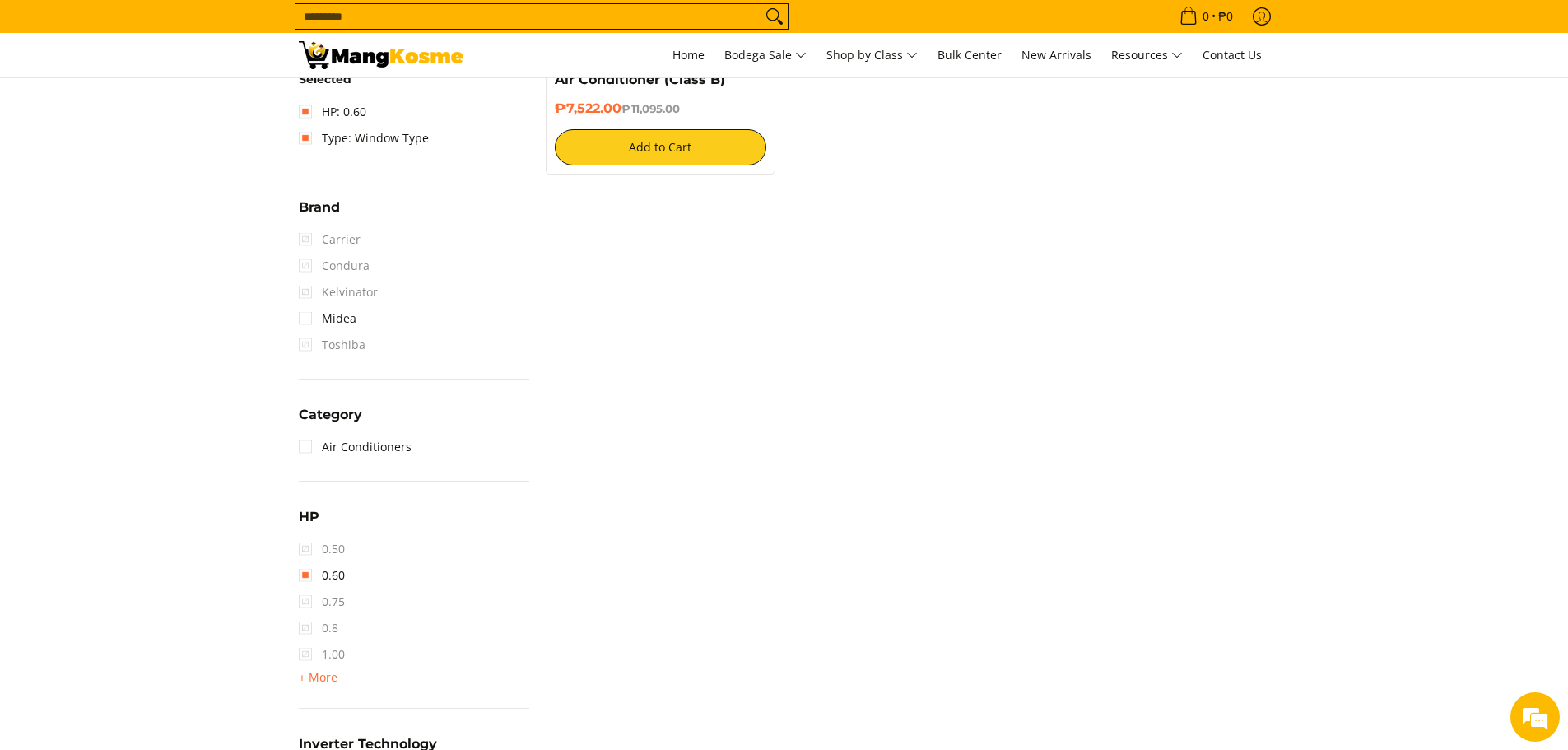 click on "0.50" at bounding box center (322, 549) 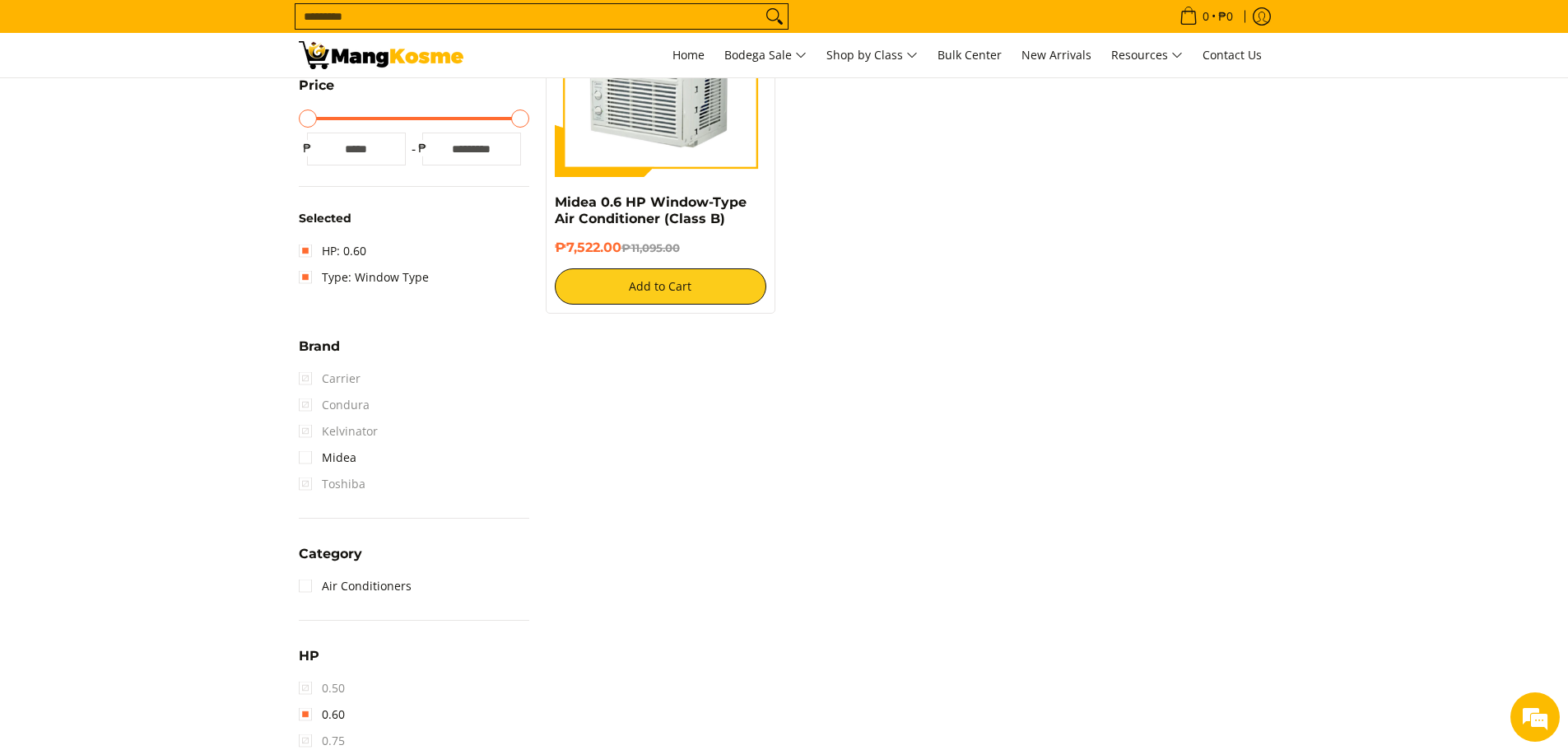 scroll, scrollTop: 216, scrollLeft: 0, axis: vertical 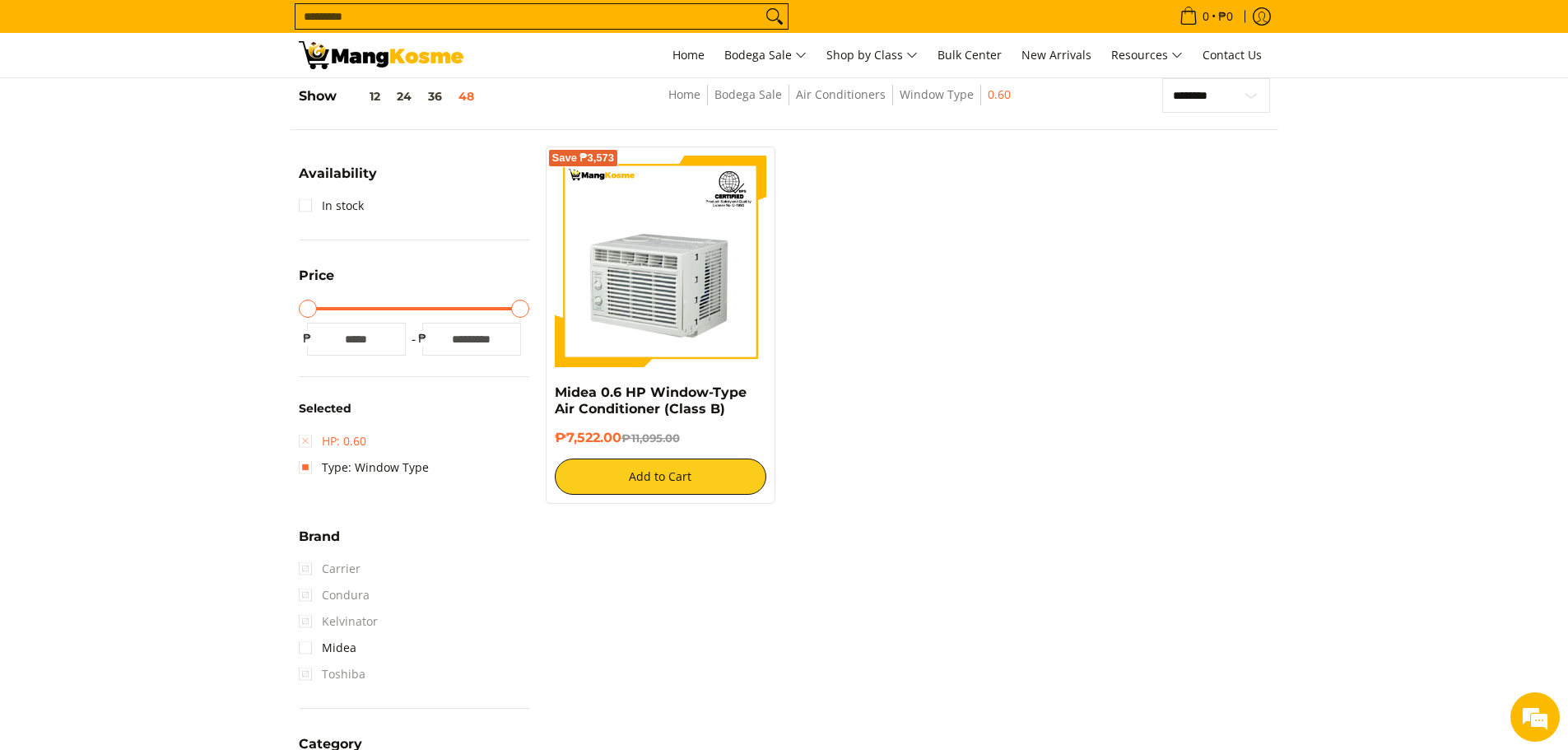 click on "HP: 0.60" at bounding box center [333, 441] 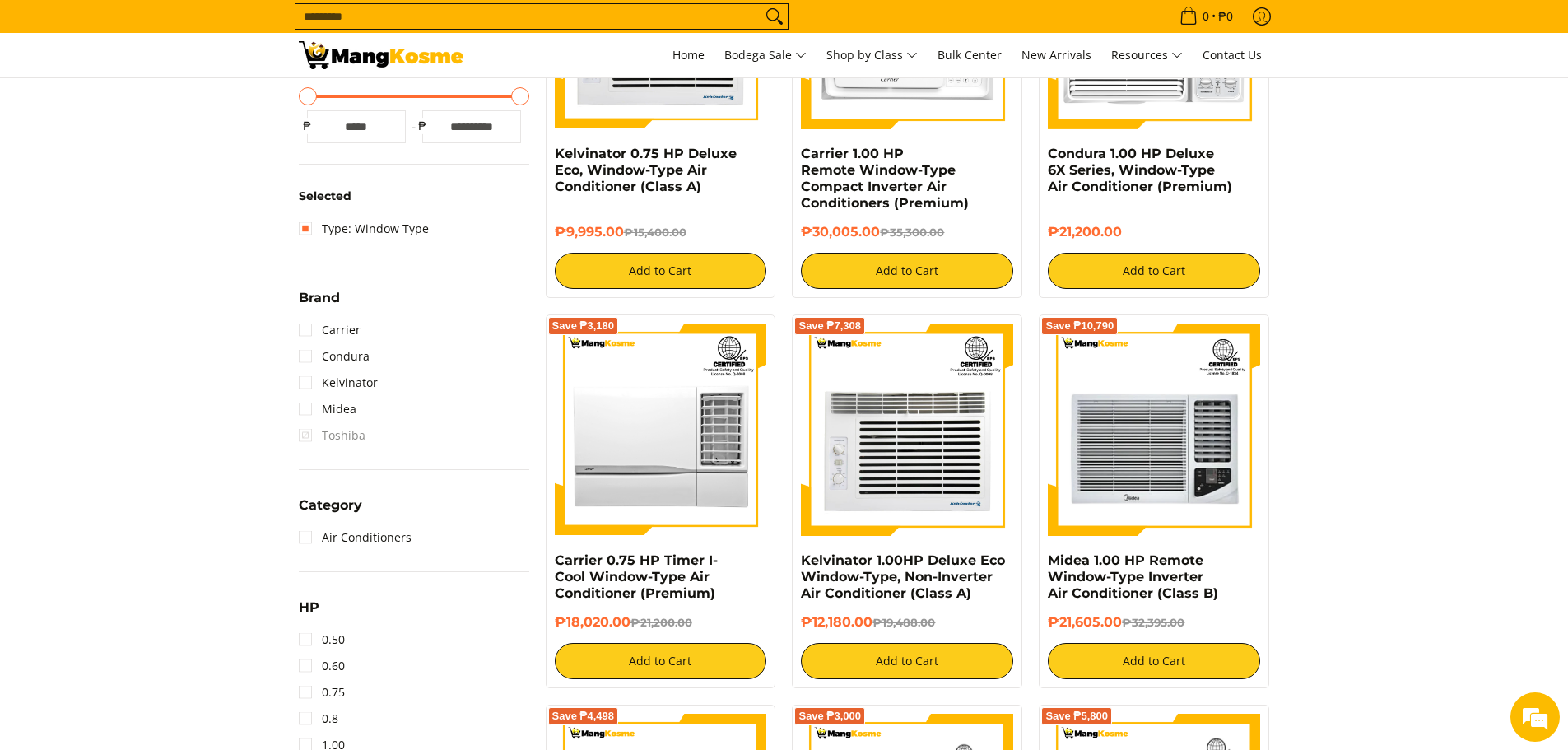 scroll, scrollTop: 545, scrollLeft: 0, axis: vertical 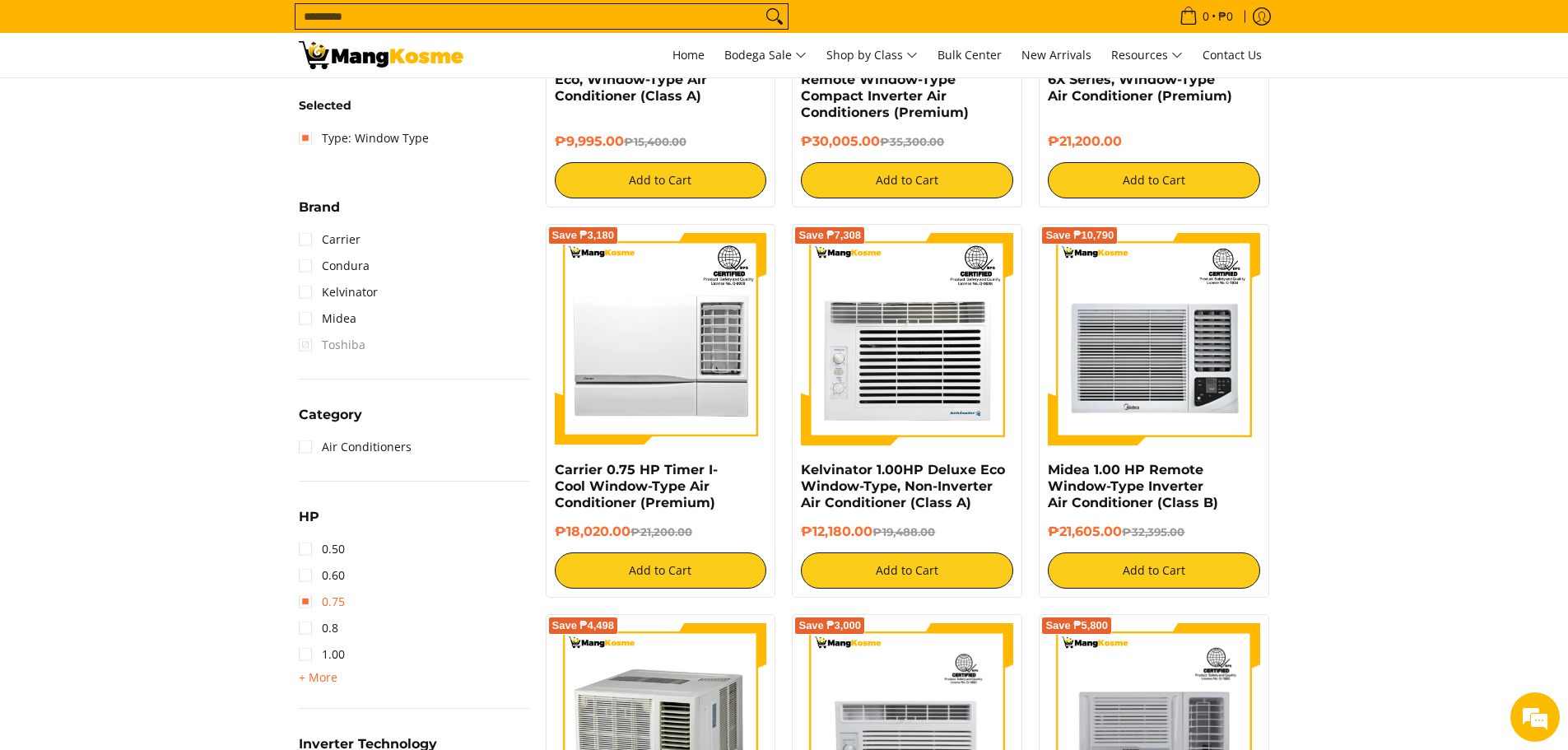 click on "0.75" at bounding box center [322, 602] 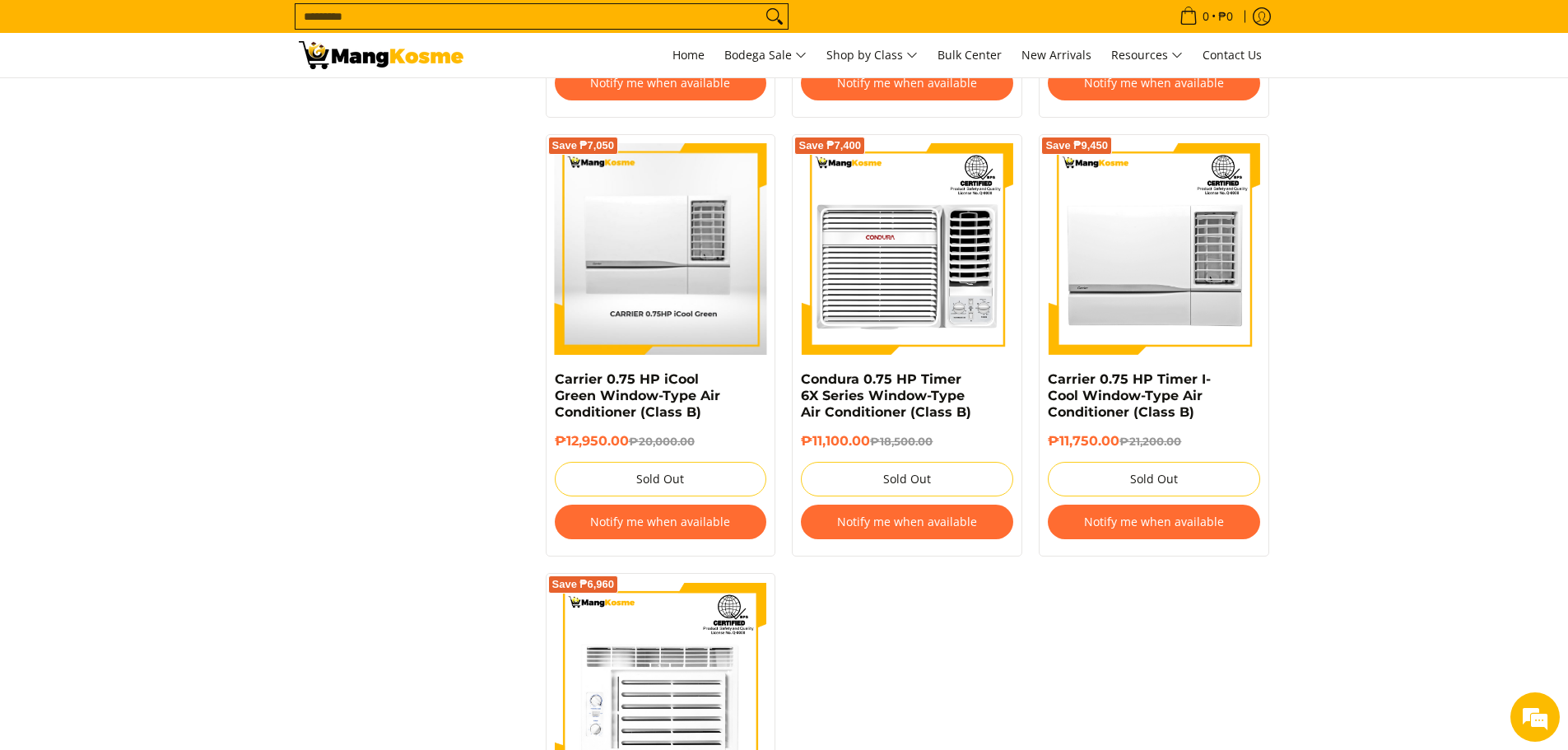 scroll, scrollTop: 2603, scrollLeft: 0, axis: vertical 